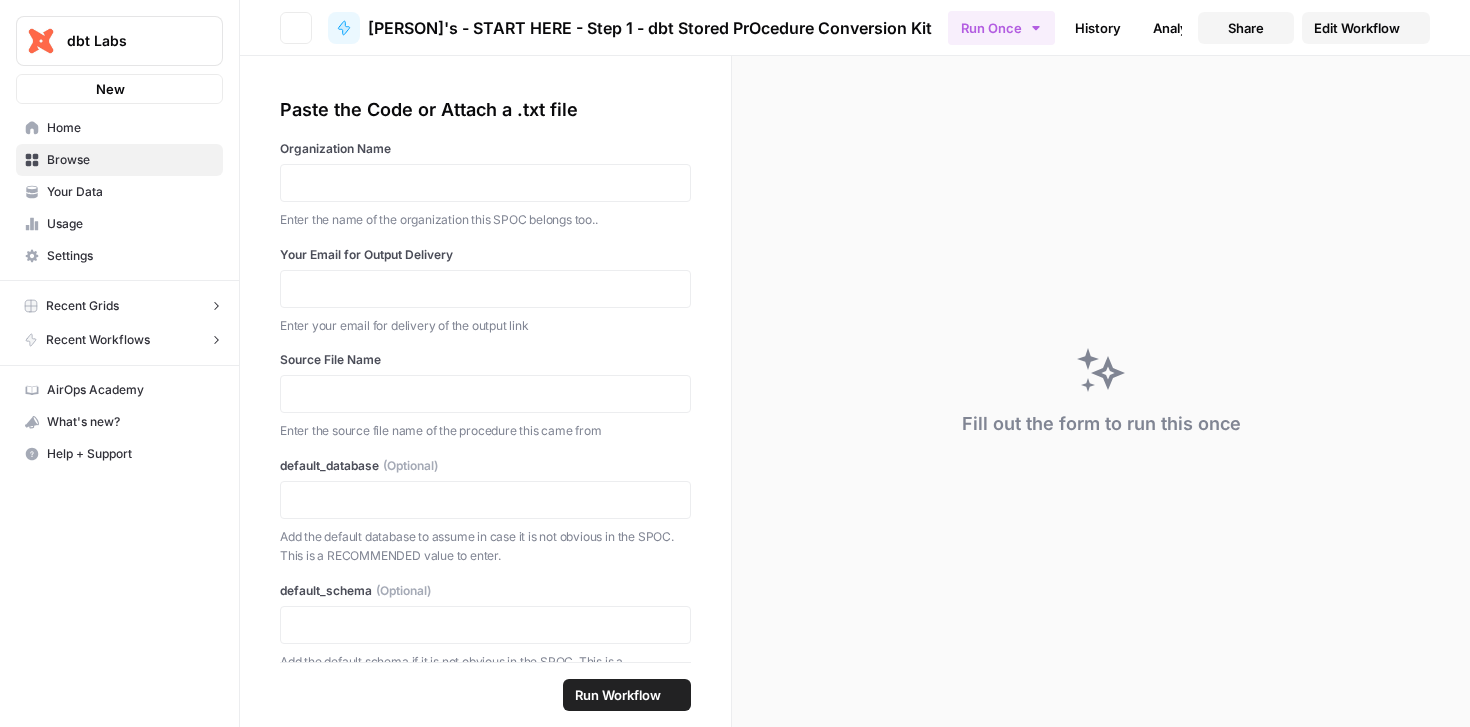 scroll, scrollTop: 0, scrollLeft: 0, axis: both 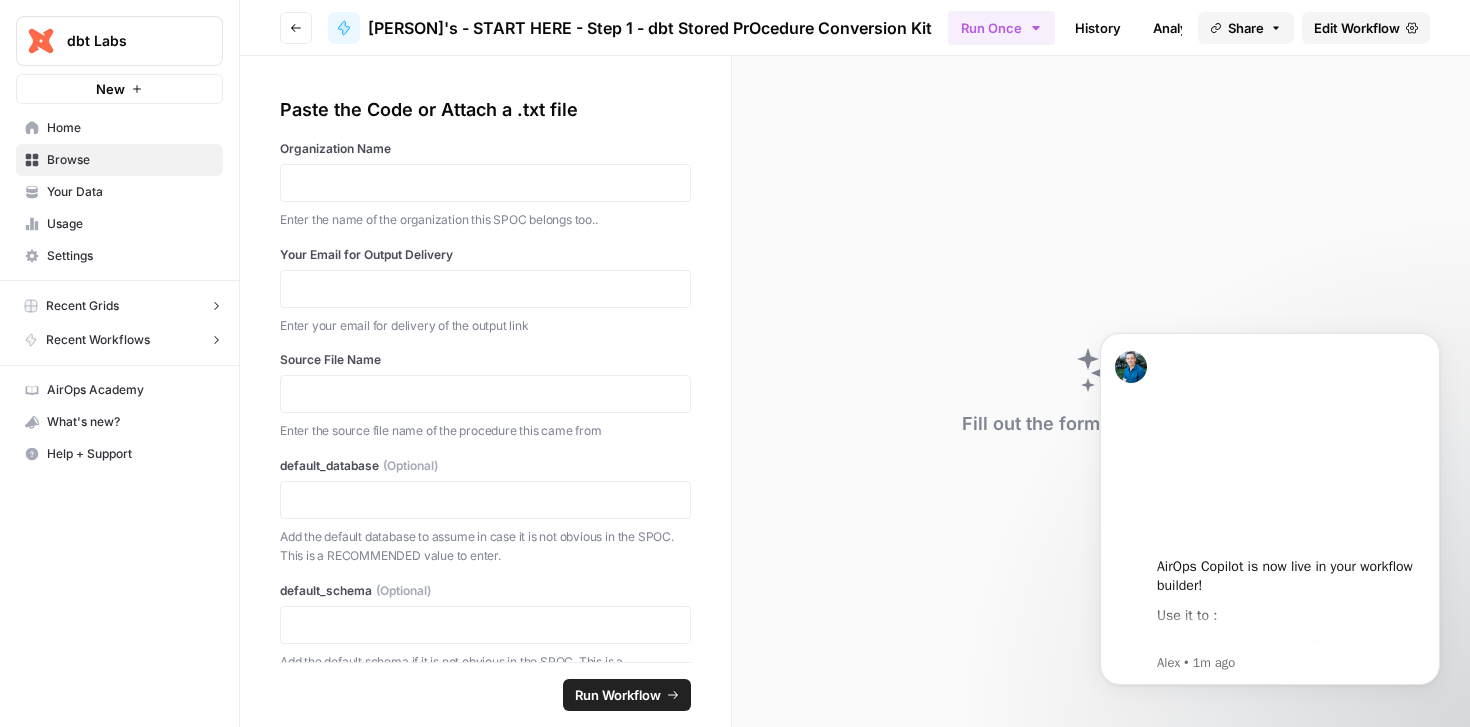 click on "[PERSON]'s - START HERE - Step 1 - dbt Stored PrOcedure Conversion Kit" at bounding box center (650, 28) 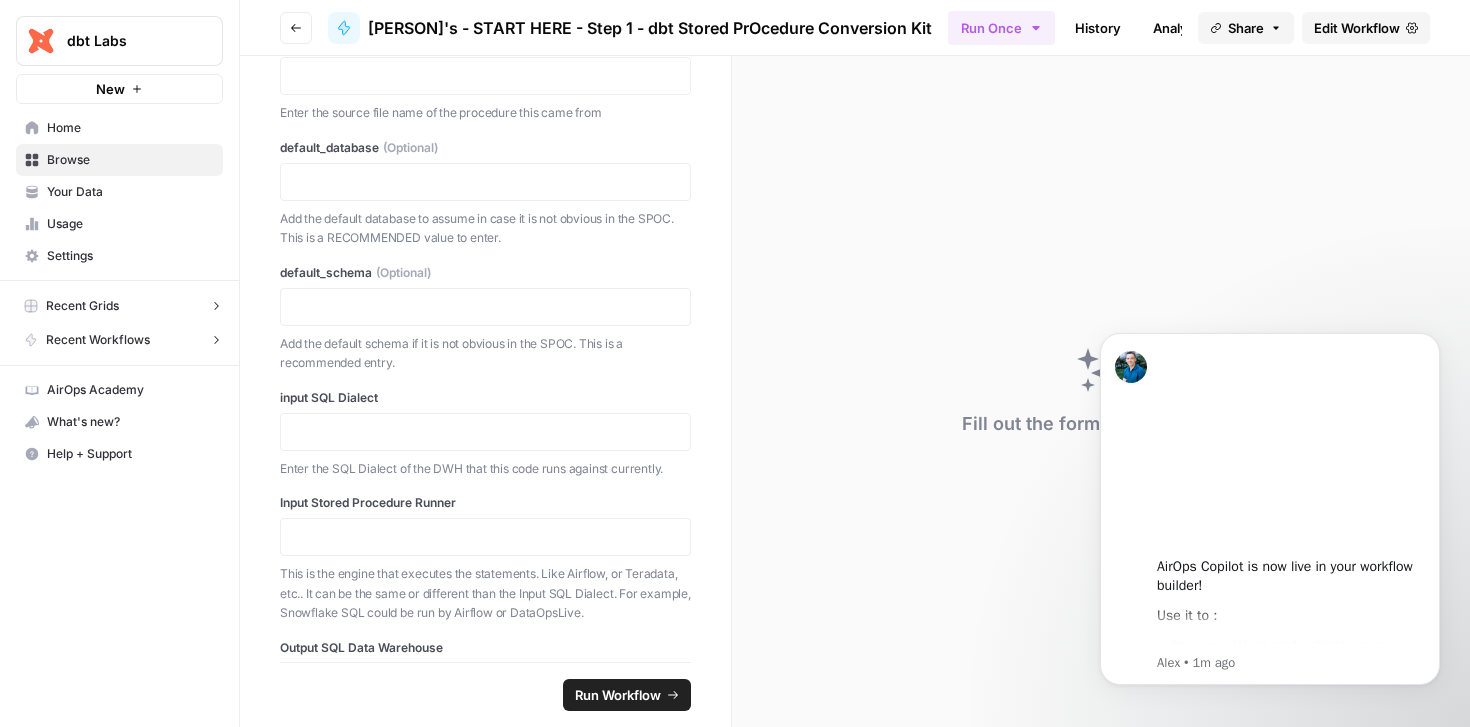 scroll, scrollTop: 273, scrollLeft: 0, axis: vertical 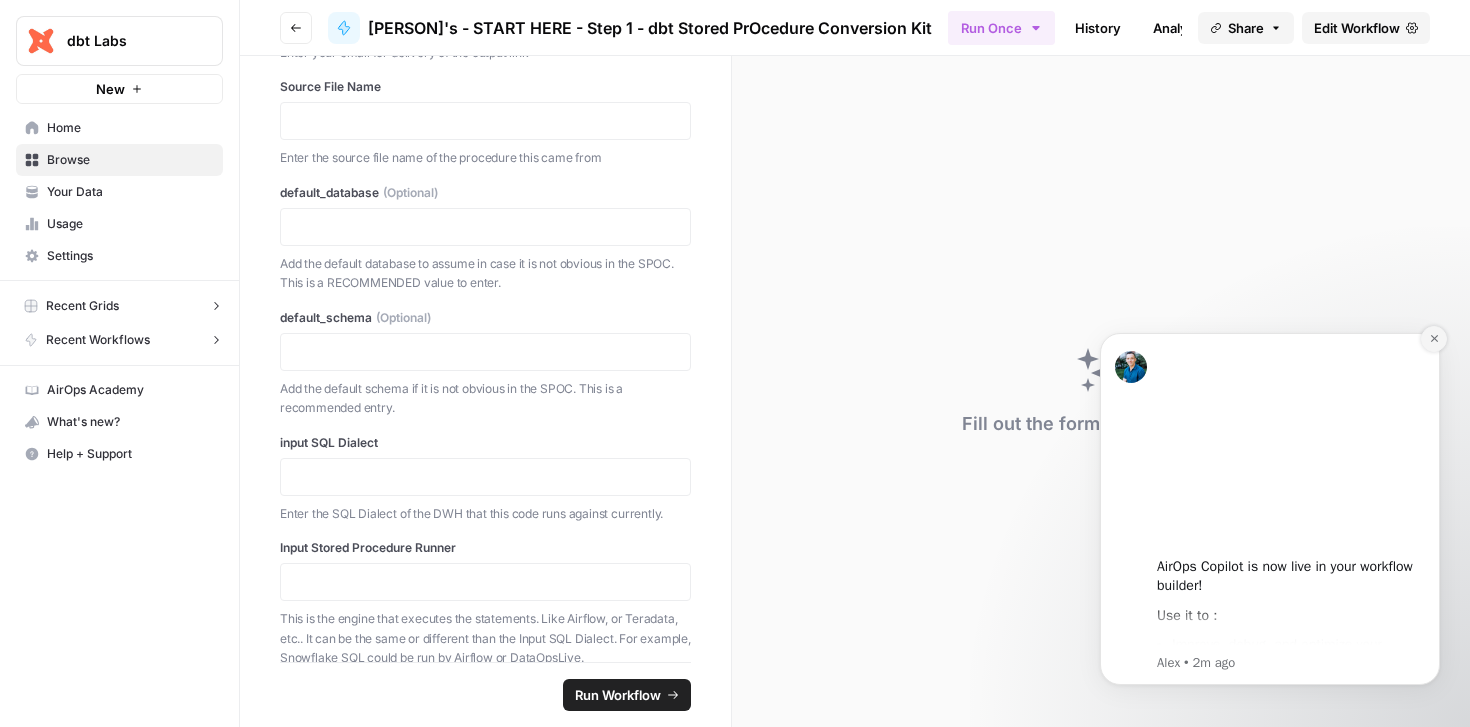 click at bounding box center (1434, 339) 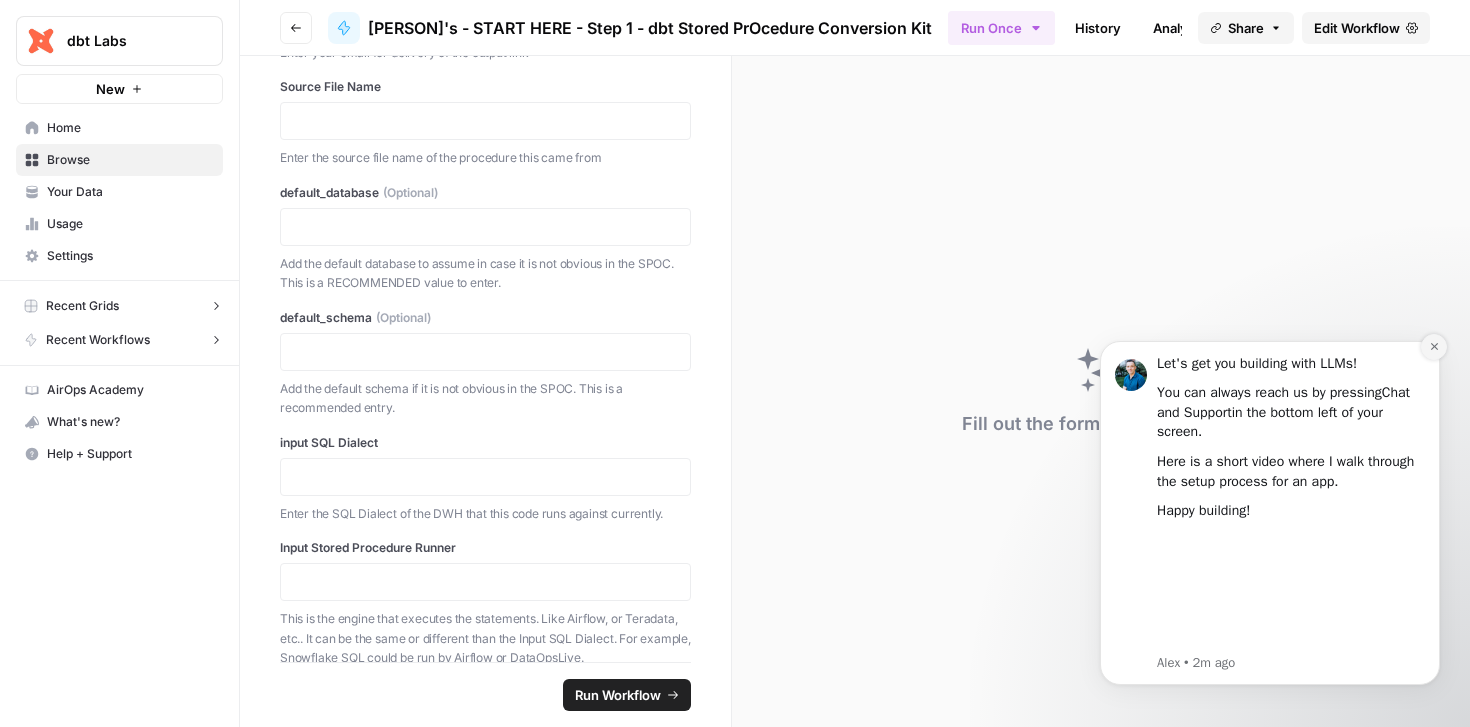 click 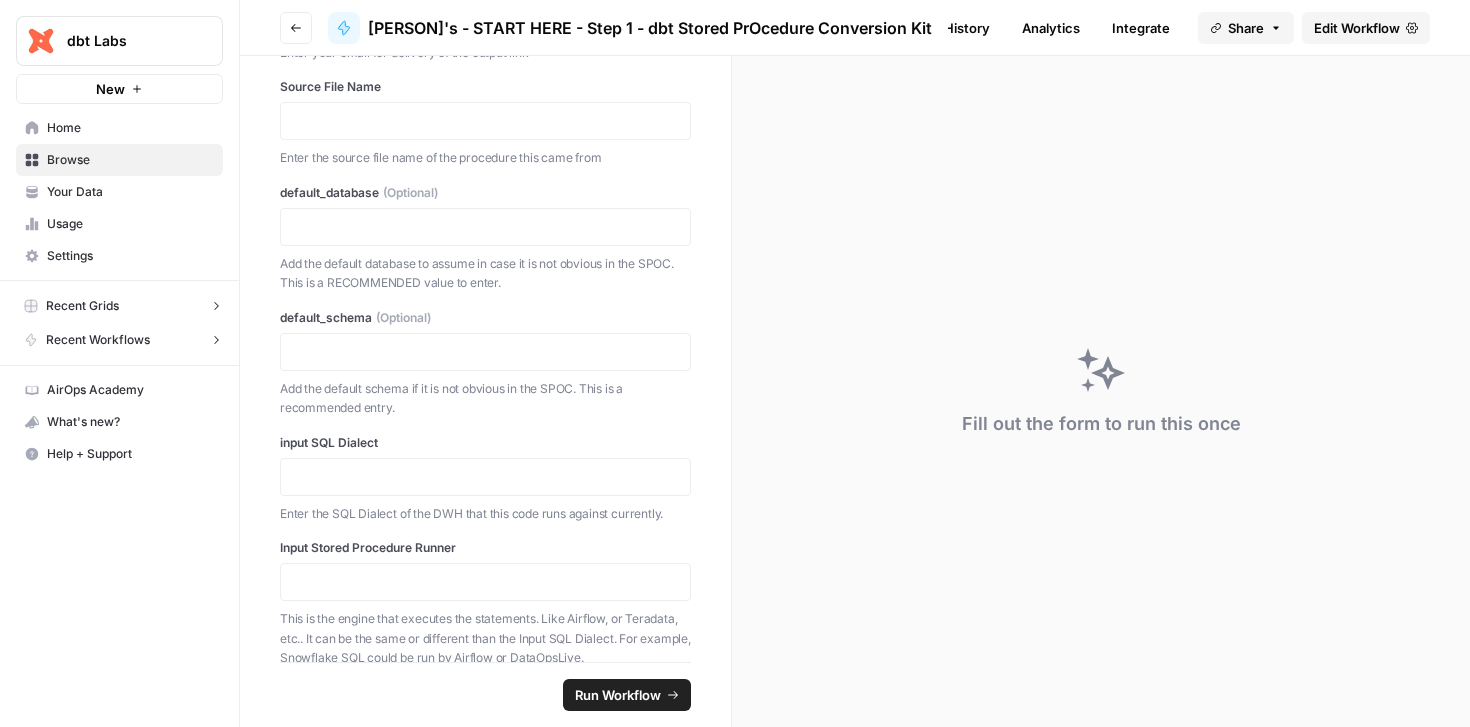 scroll, scrollTop: 0, scrollLeft: 0, axis: both 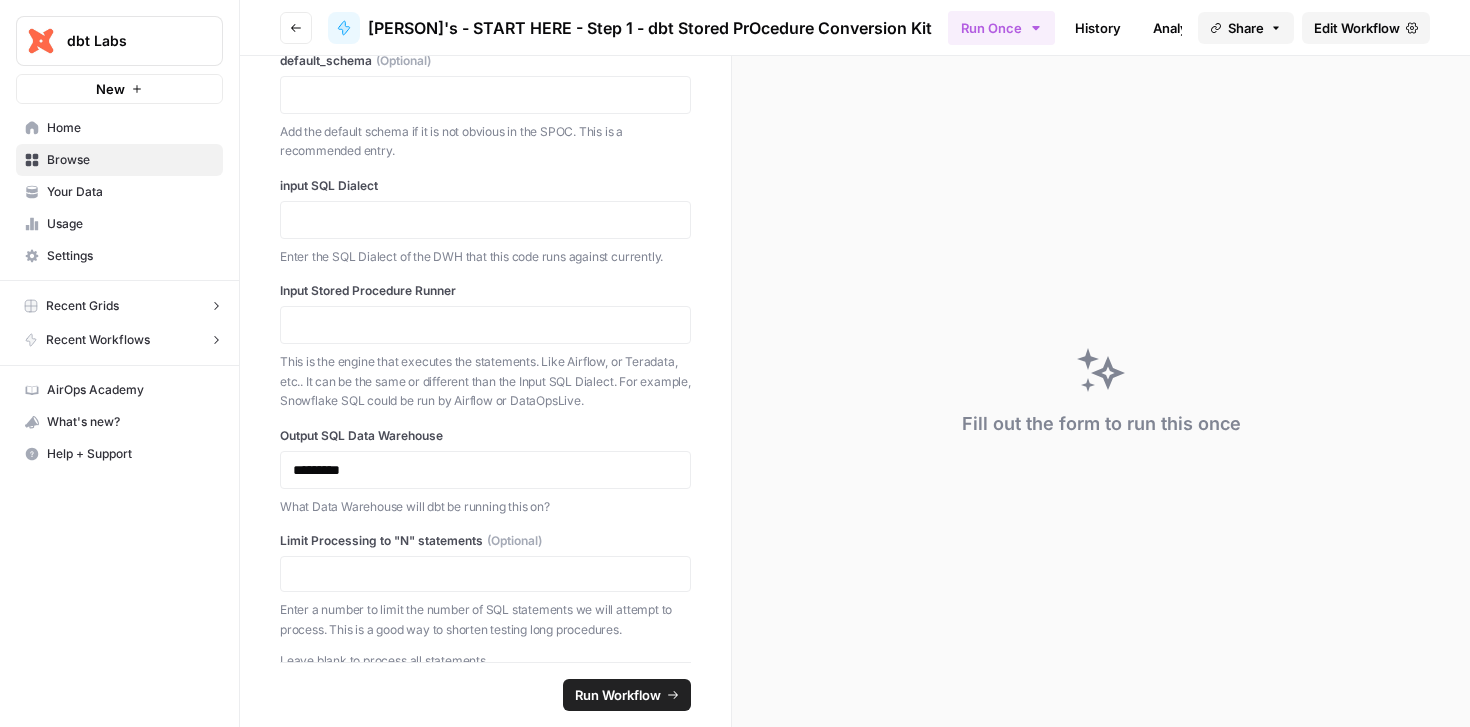 click on "Recent Grids" at bounding box center [123, 306] 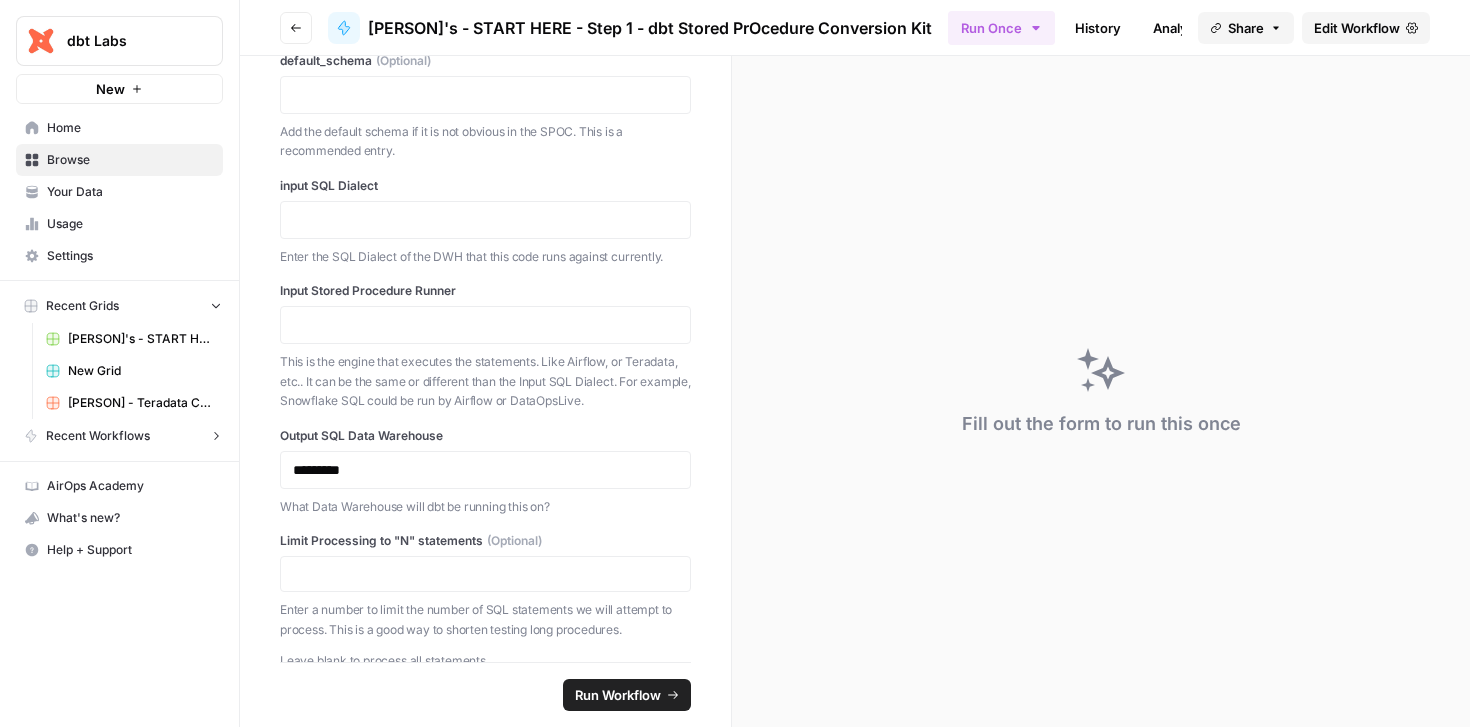 click on "[PERSON]'s - START HERE - Step 1 - dbt Stored PrOcedure Conversion Kit Grid" at bounding box center [141, 339] 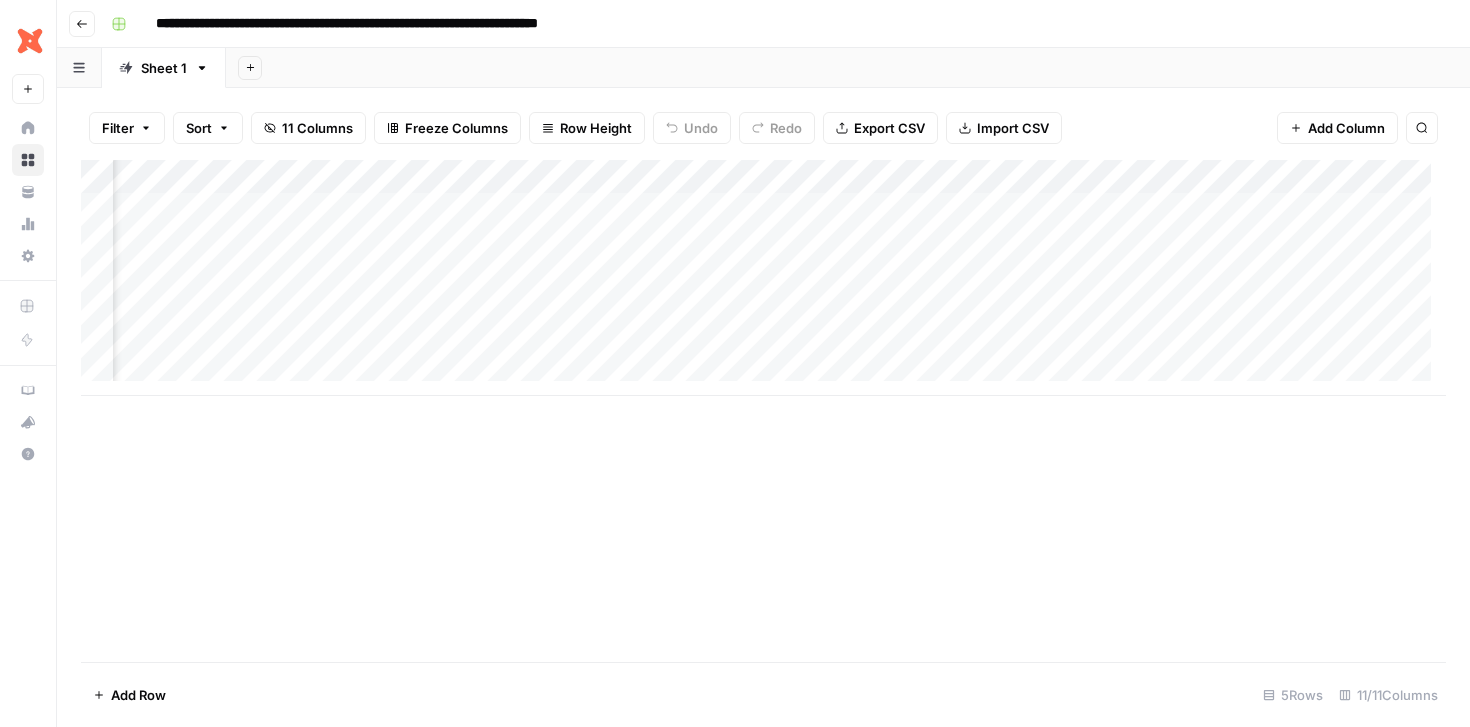 scroll, scrollTop: 0, scrollLeft: 0, axis: both 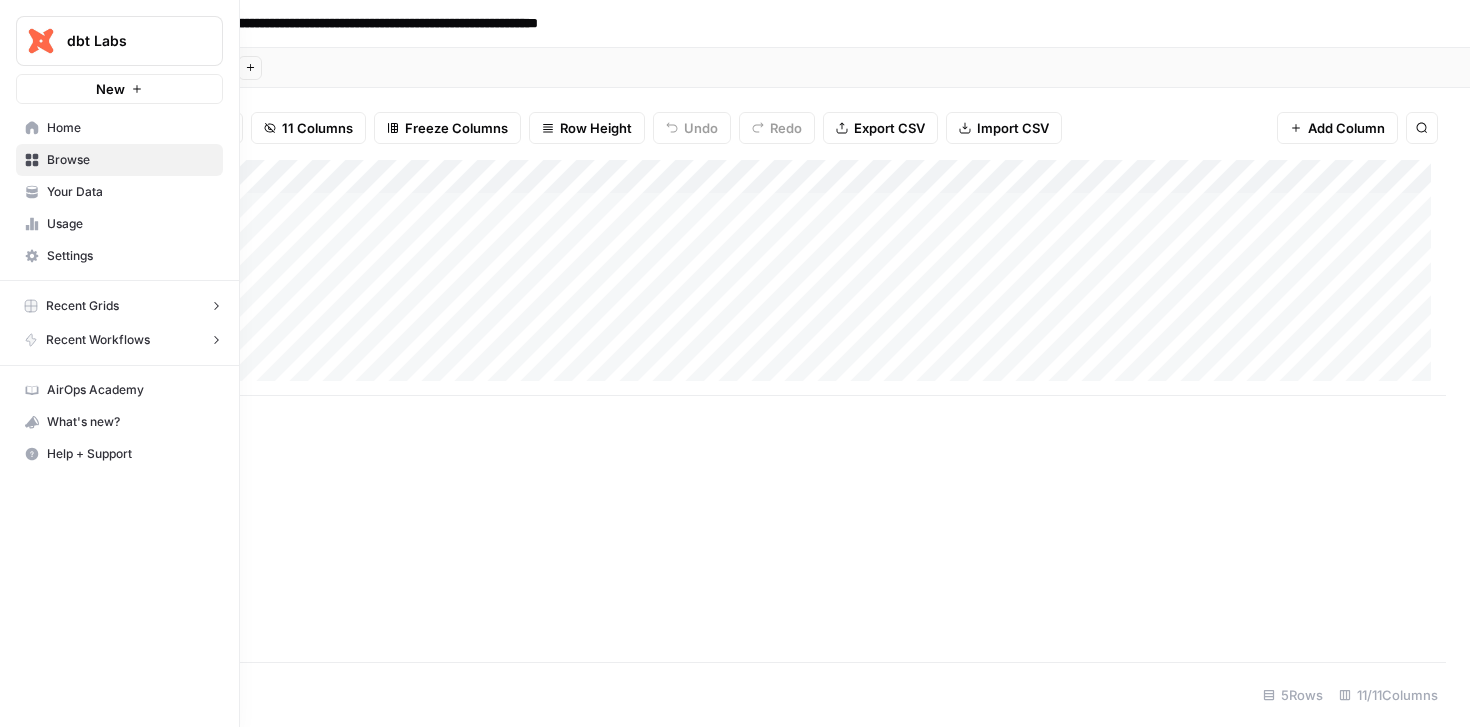 click on "Recent Workflows" at bounding box center [98, 340] 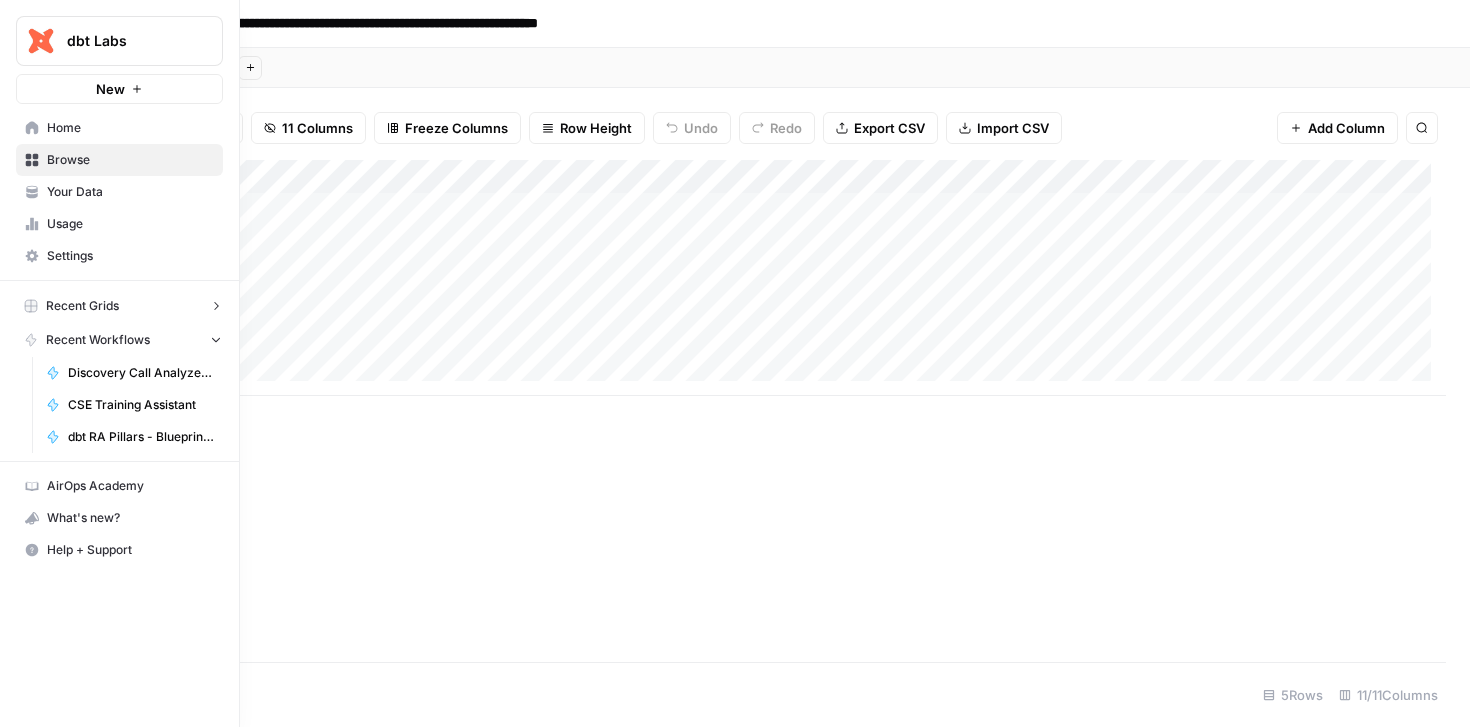 click on "Your Data" at bounding box center (130, 192) 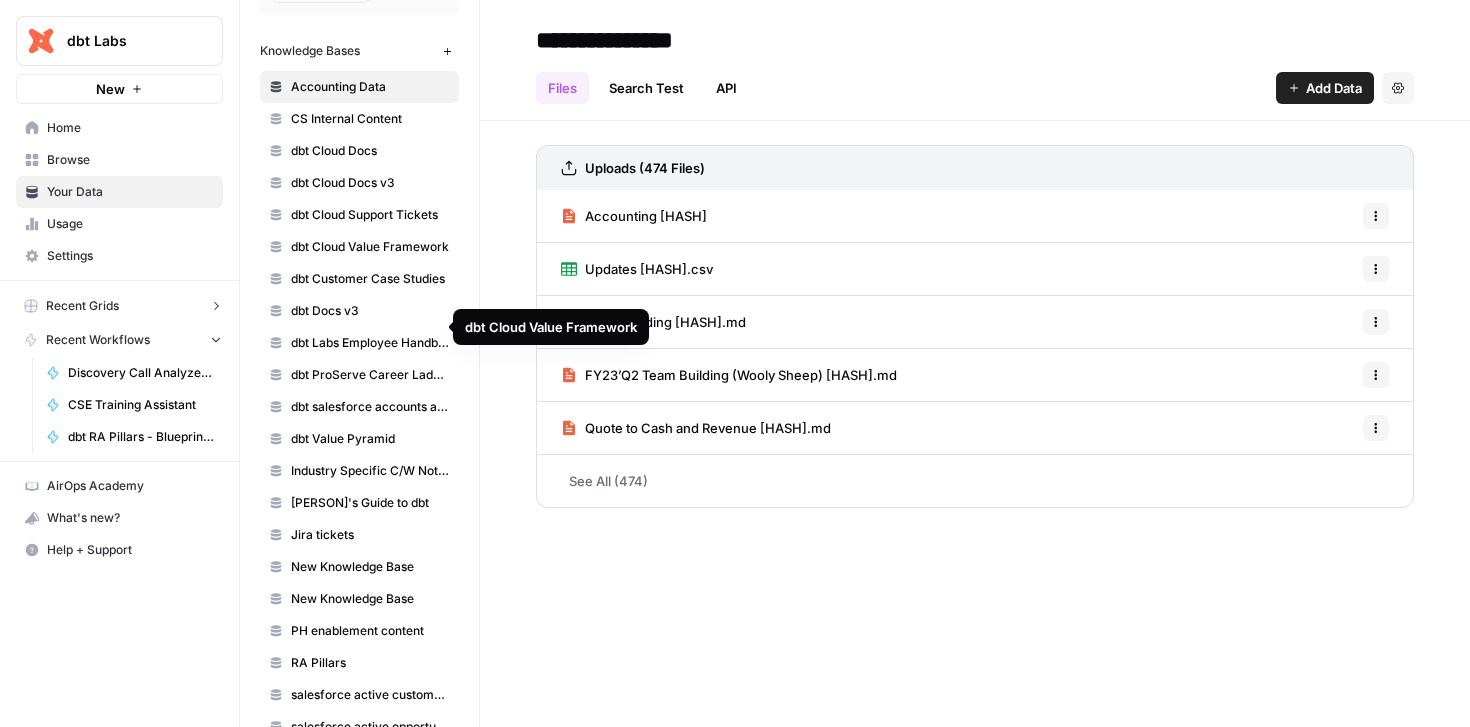 scroll, scrollTop: 234, scrollLeft: 0, axis: vertical 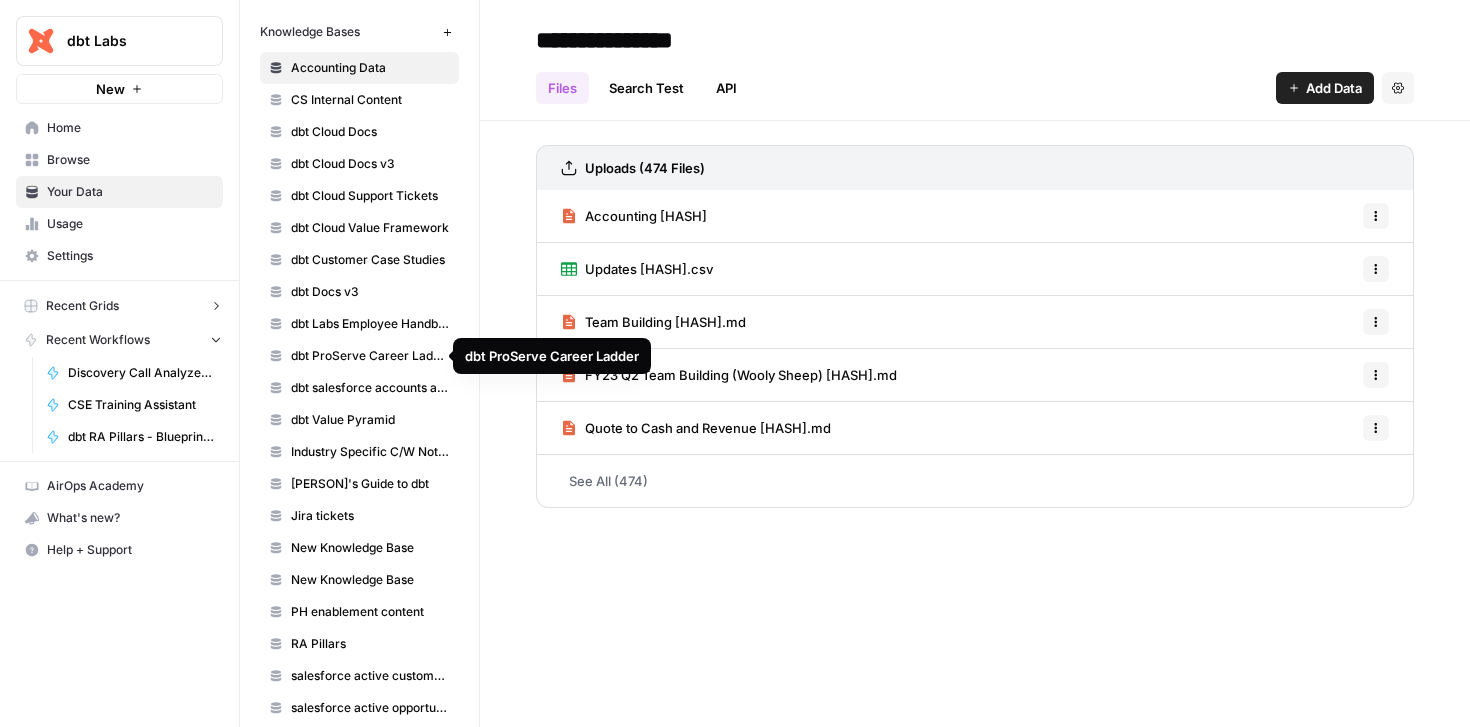 click on "dbt ProServe Career Ladder" at bounding box center [370, 356] 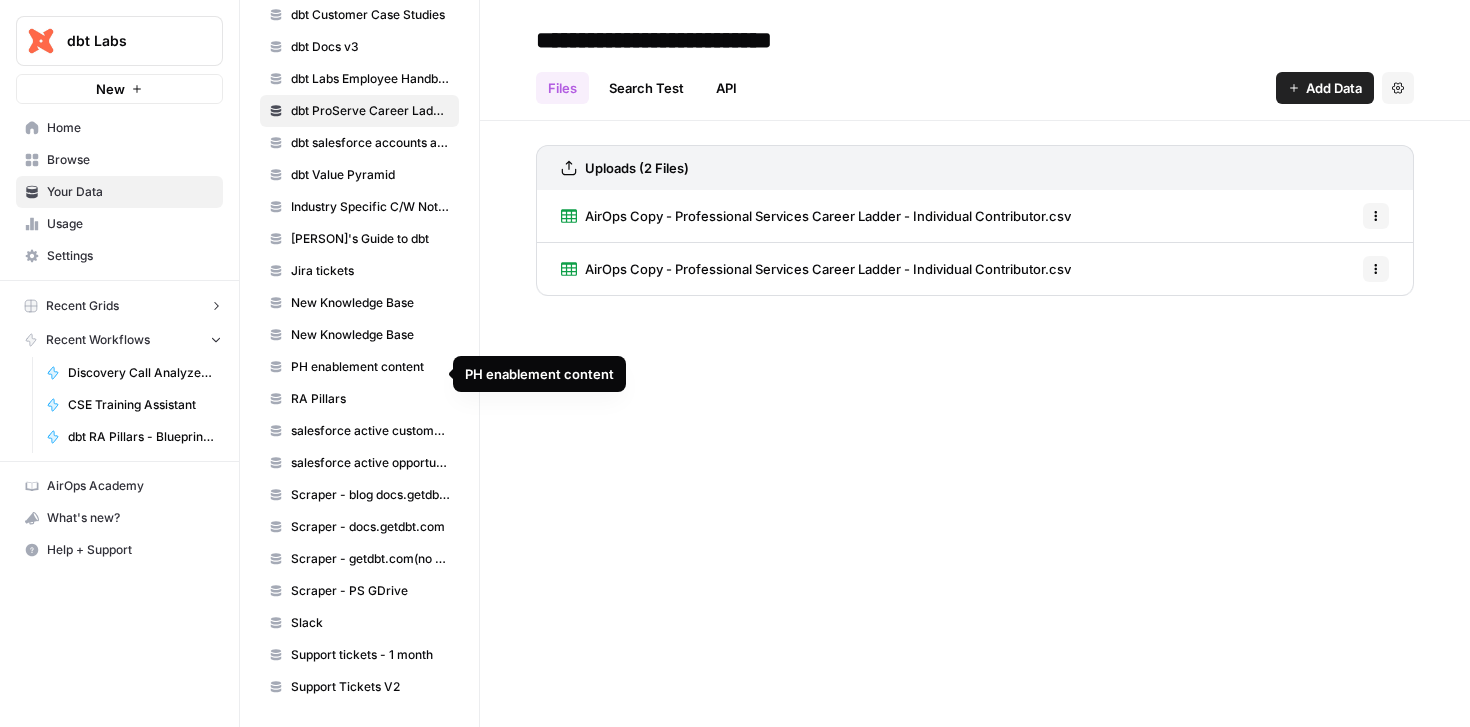 scroll, scrollTop: 0, scrollLeft: 0, axis: both 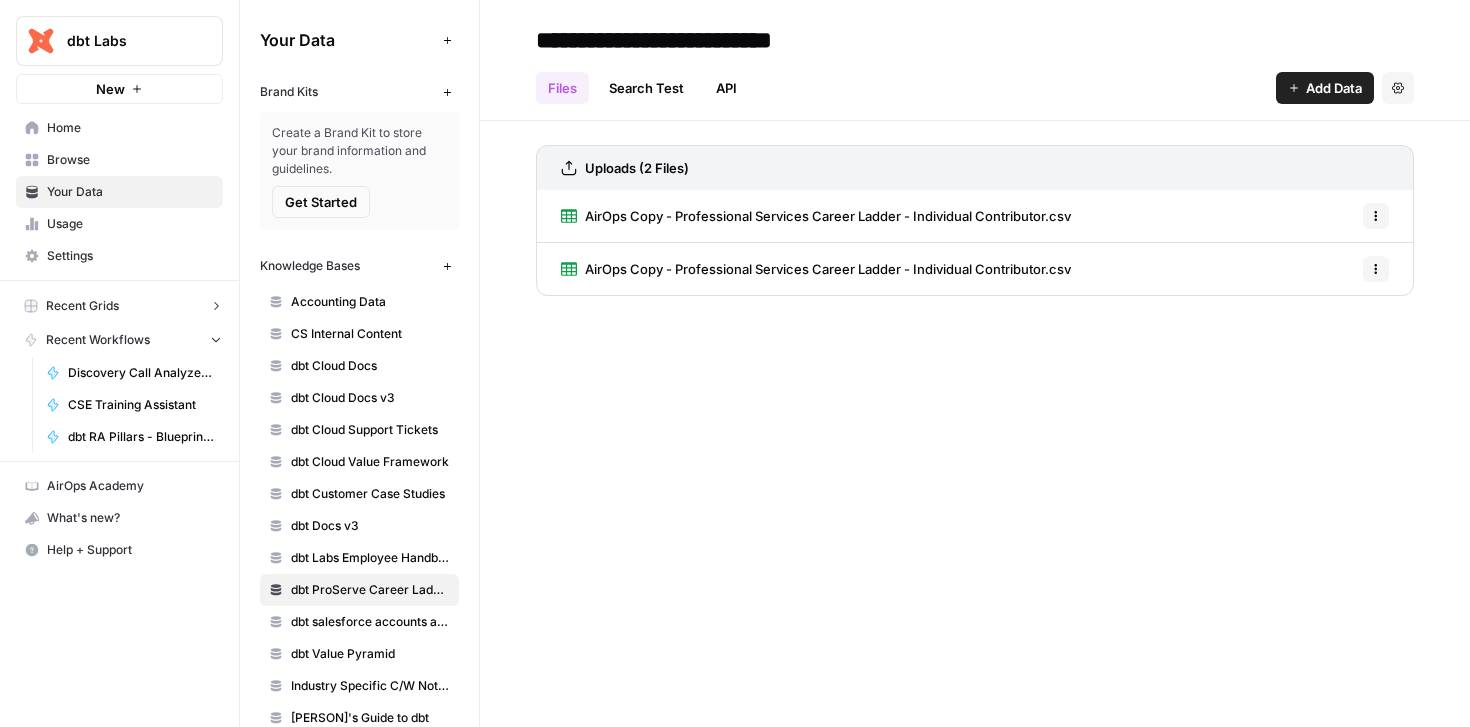 click on "Browse" at bounding box center (119, 160) 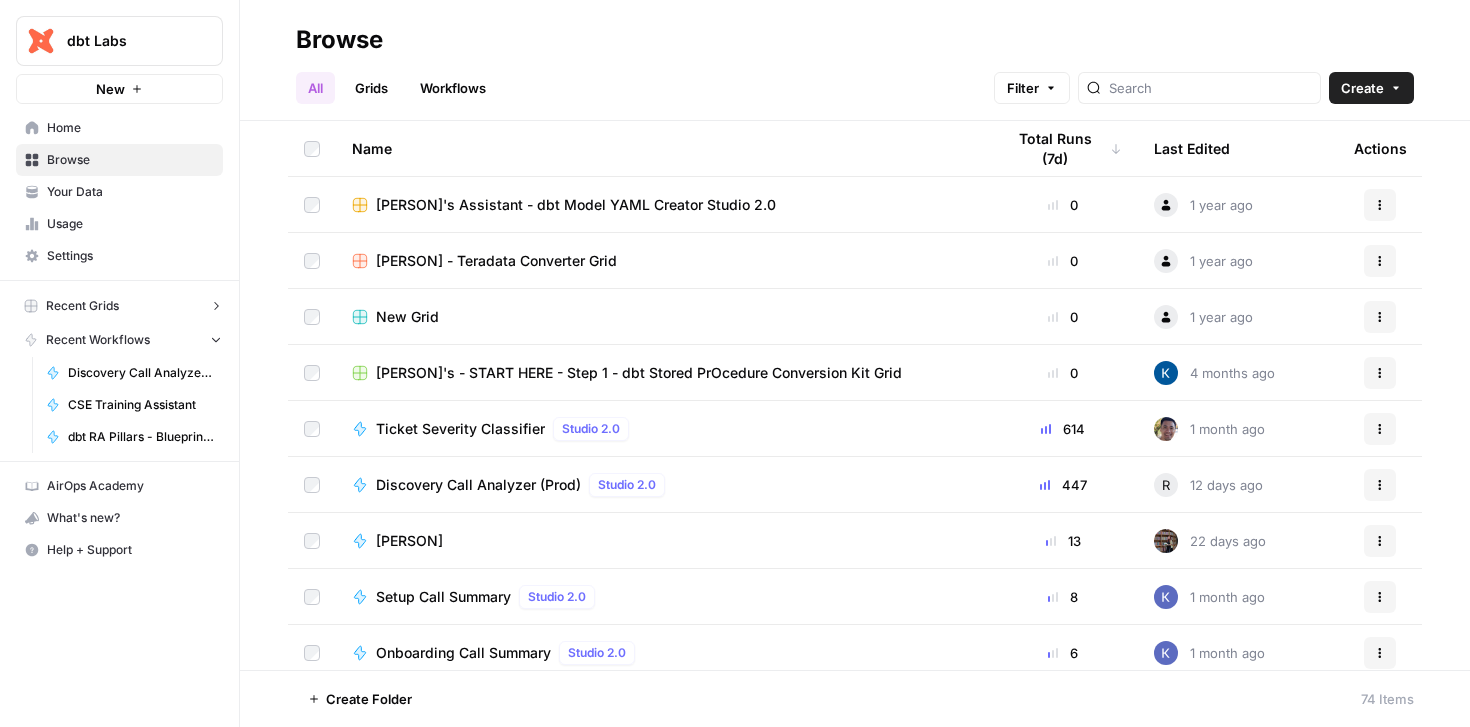 click on "Workflows" at bounding box center [453, 88] 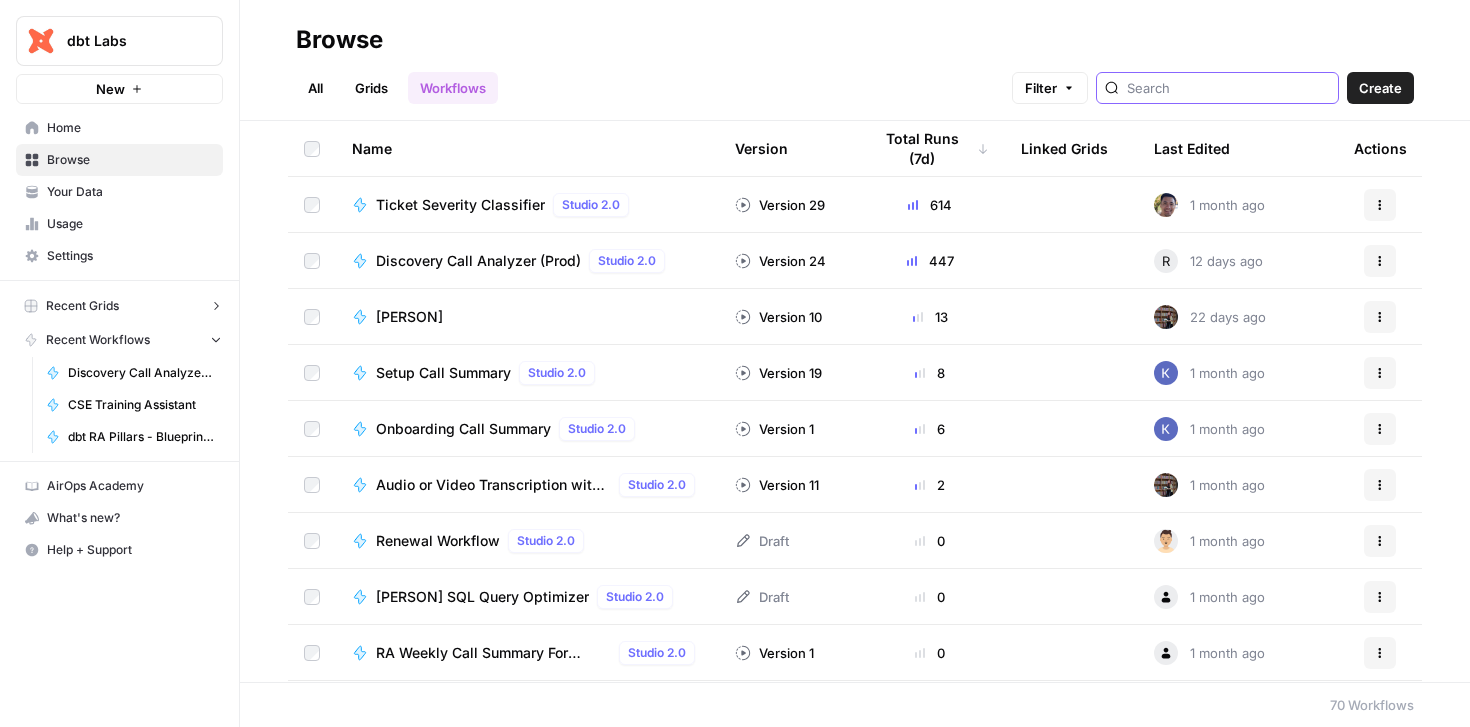 click at bounding box center (1228, 88) 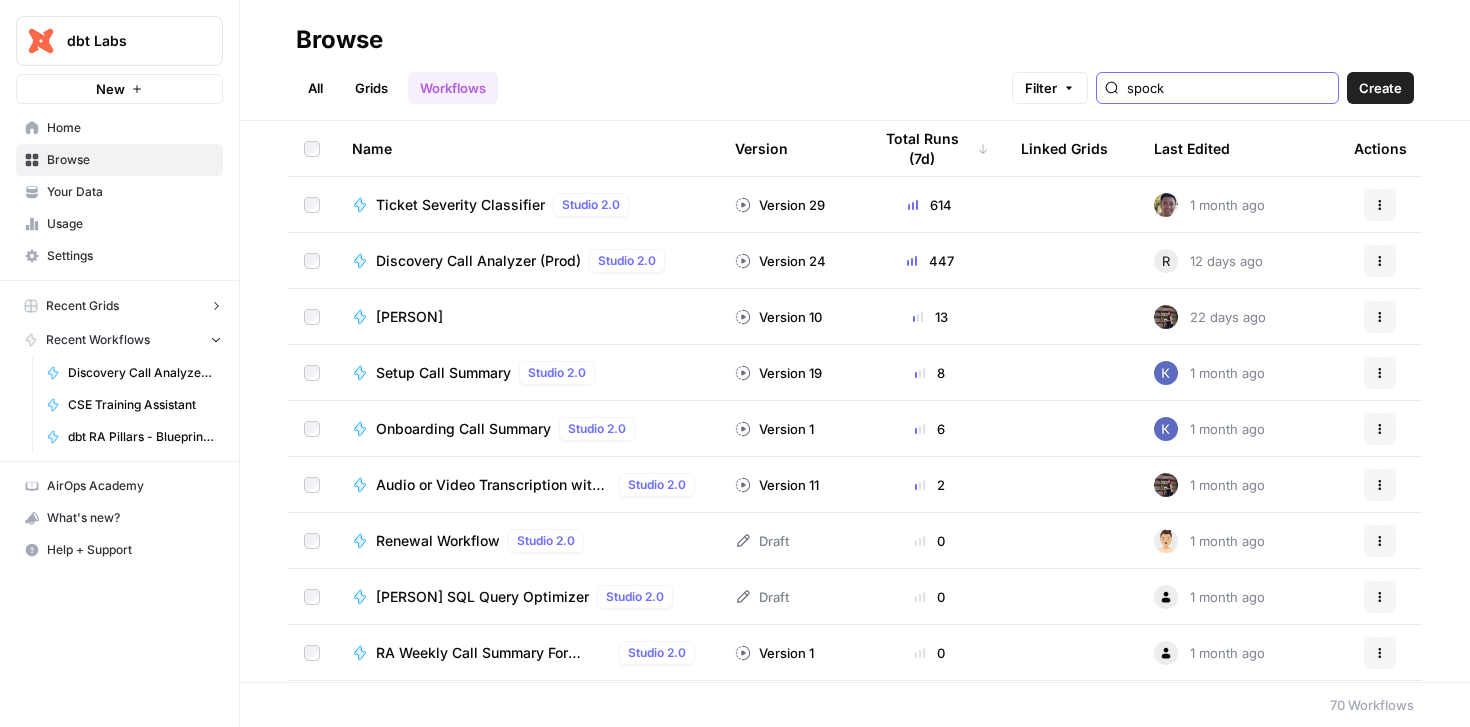 type on "spock" 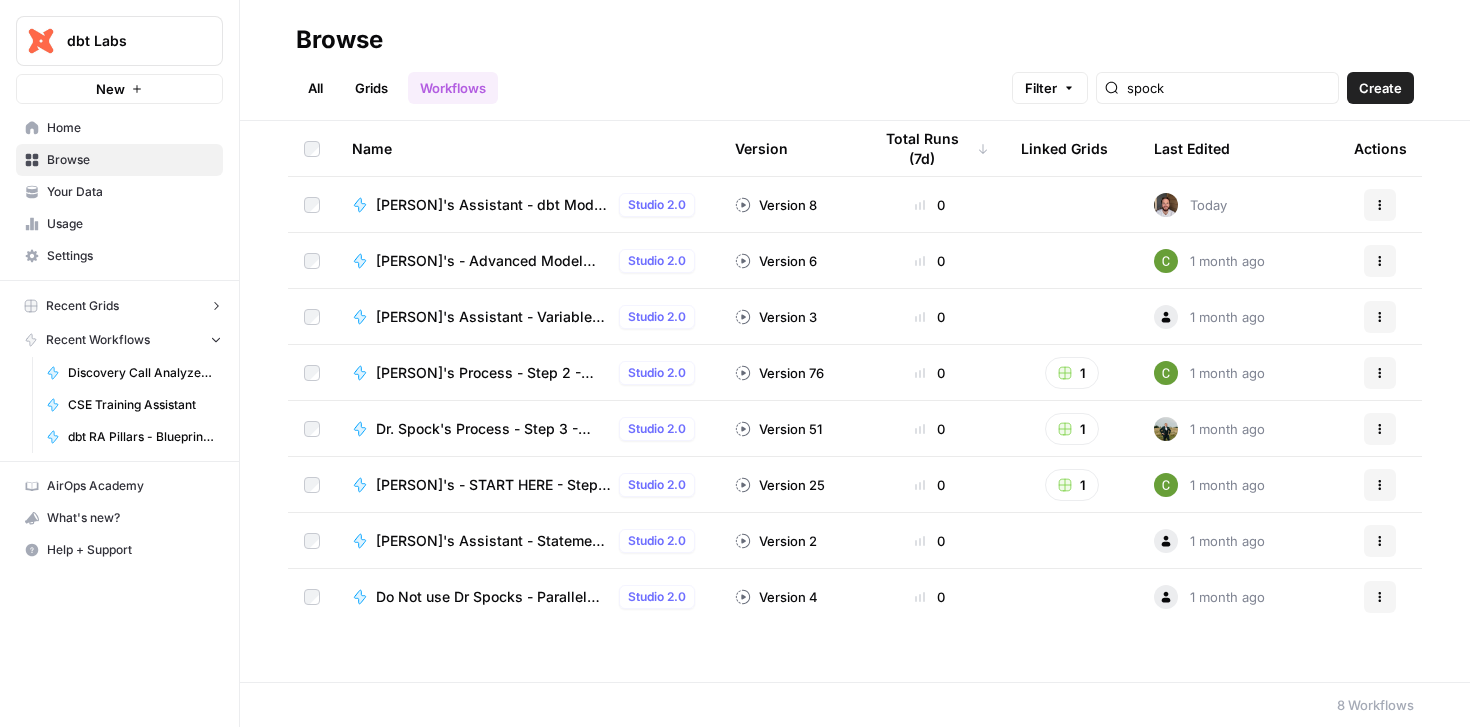 click on "Browse" at bounding box center [855, 40] 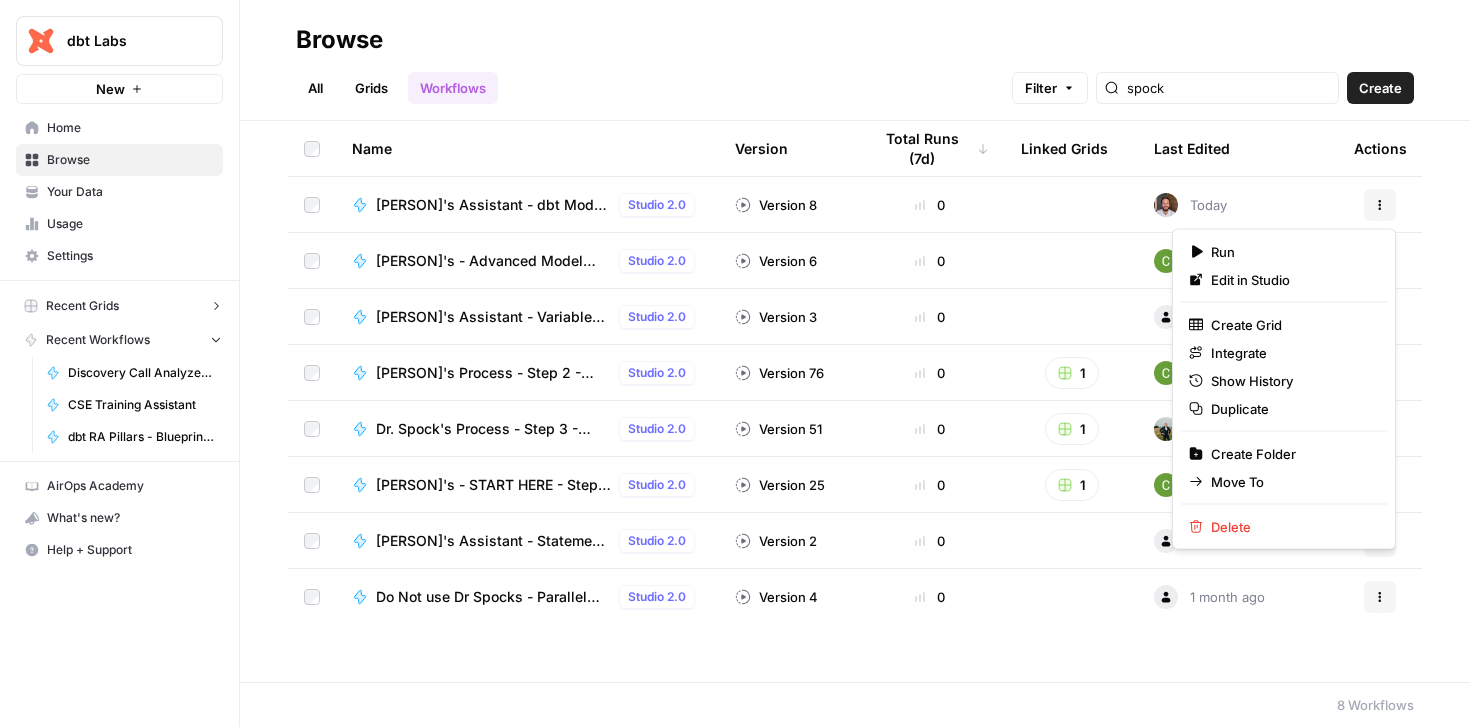 click 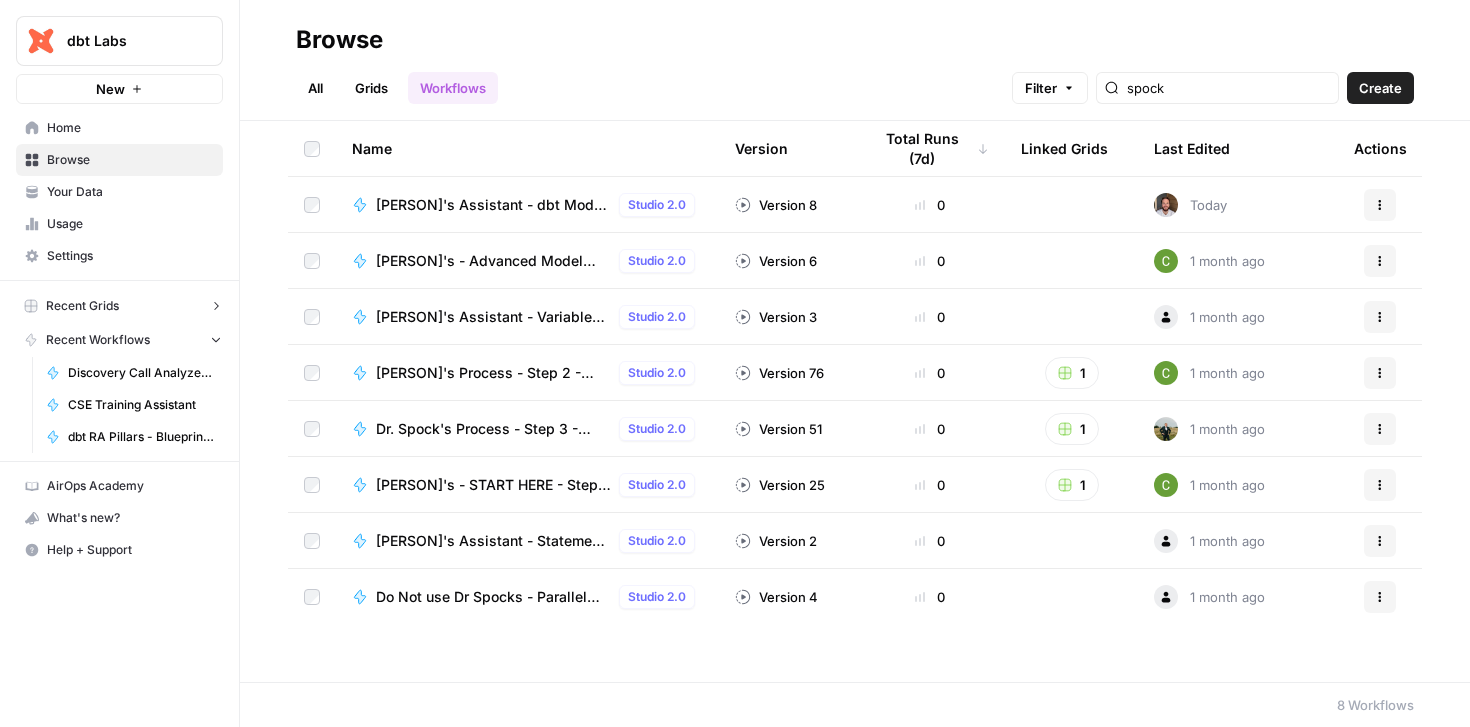 click on "[PERSON]'s Assistant - dbt Model YAML Creator" at bounding box center [493, 205] 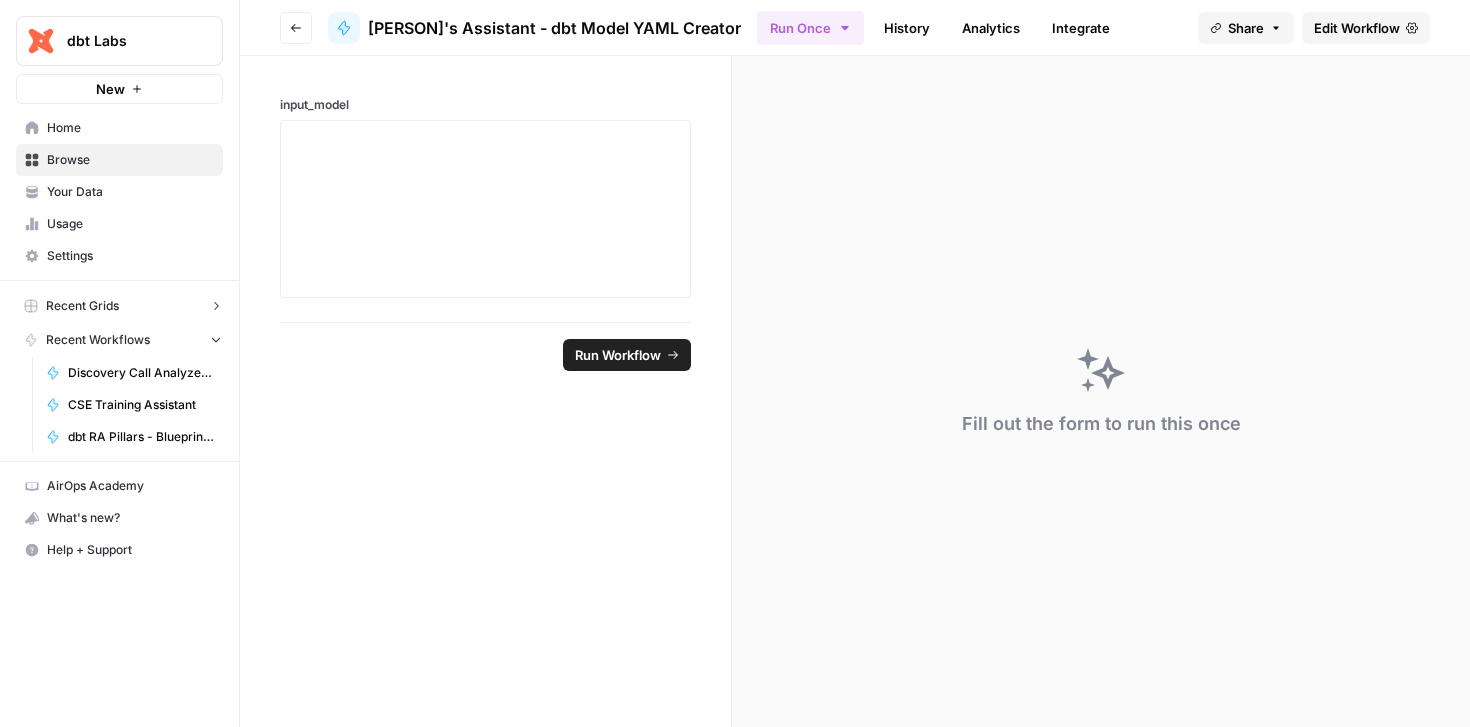click on "Edit Workflow" at bounding box center [1366, 28] 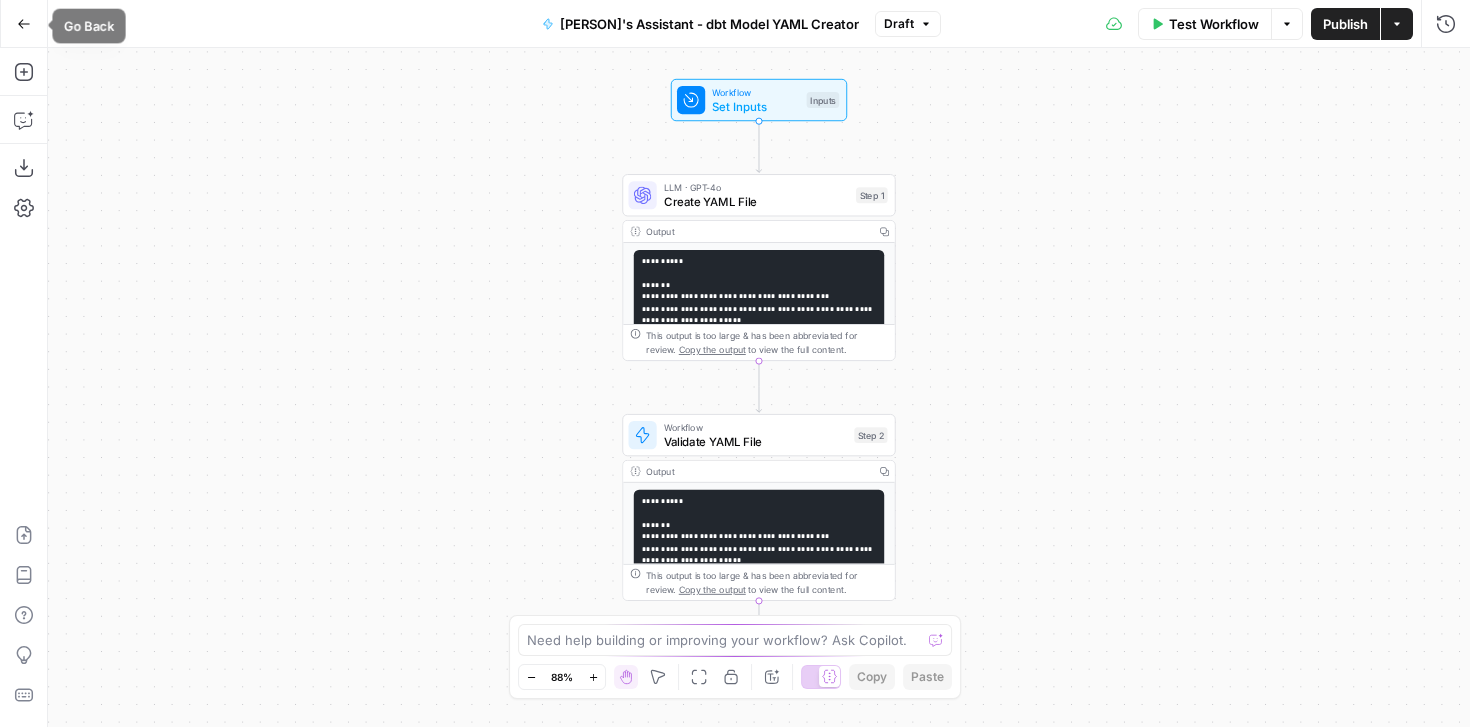 click 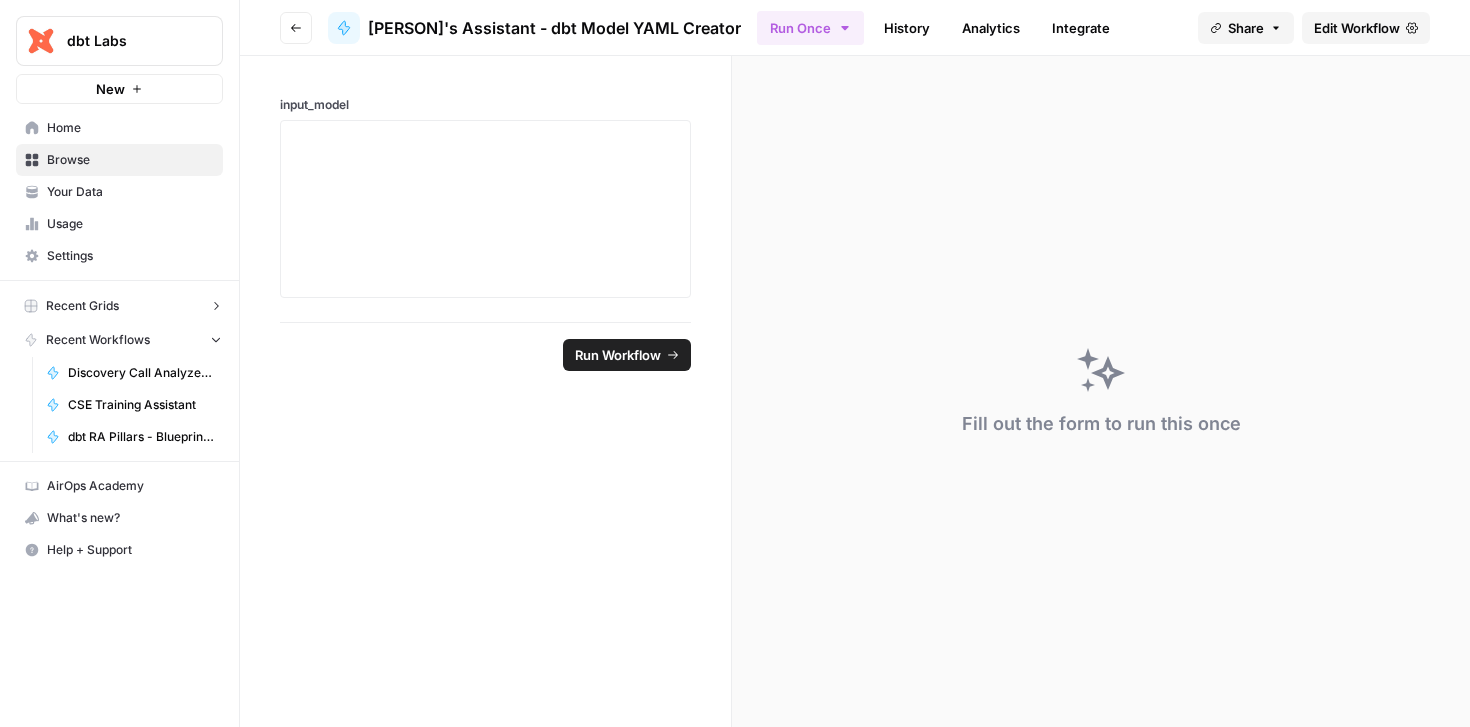 click 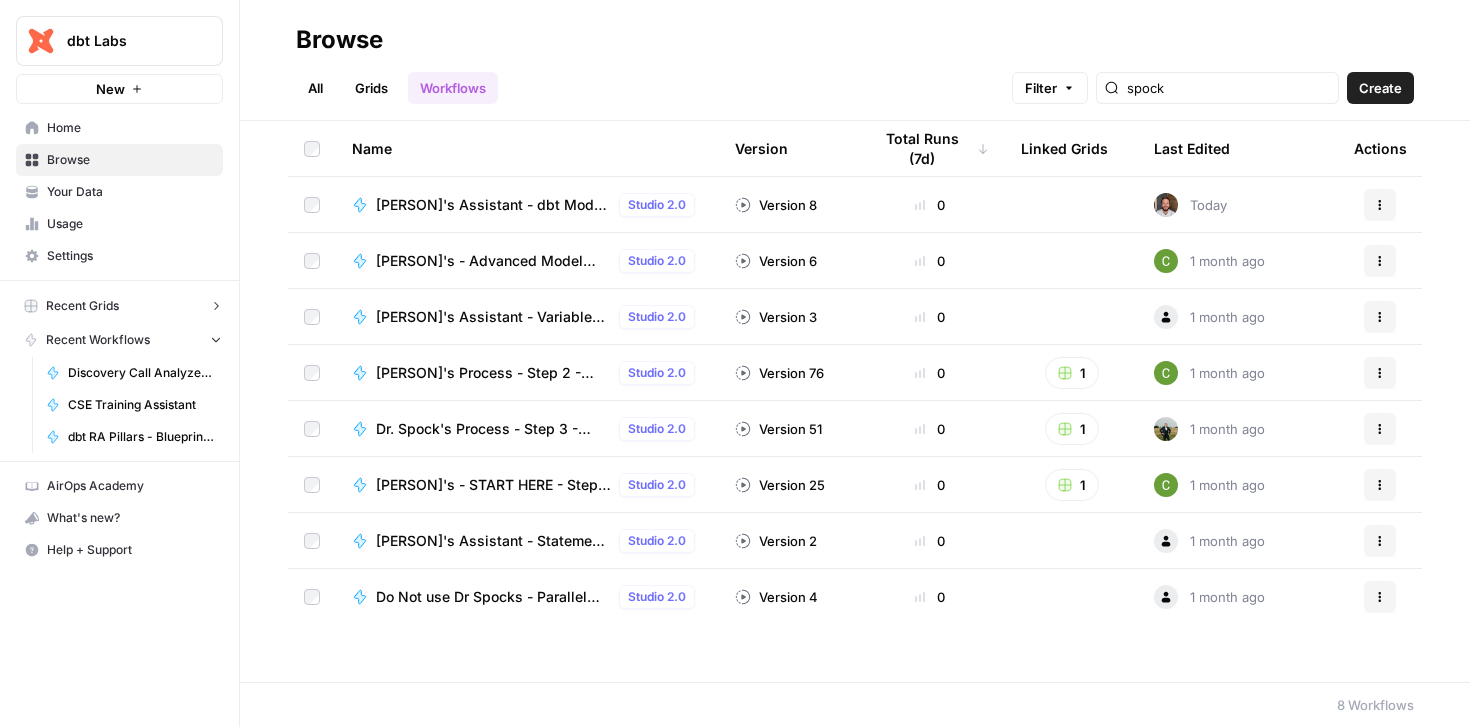 click on "[PERSON]'s - Advanced Model Converter" at bounding box center (493, 261) 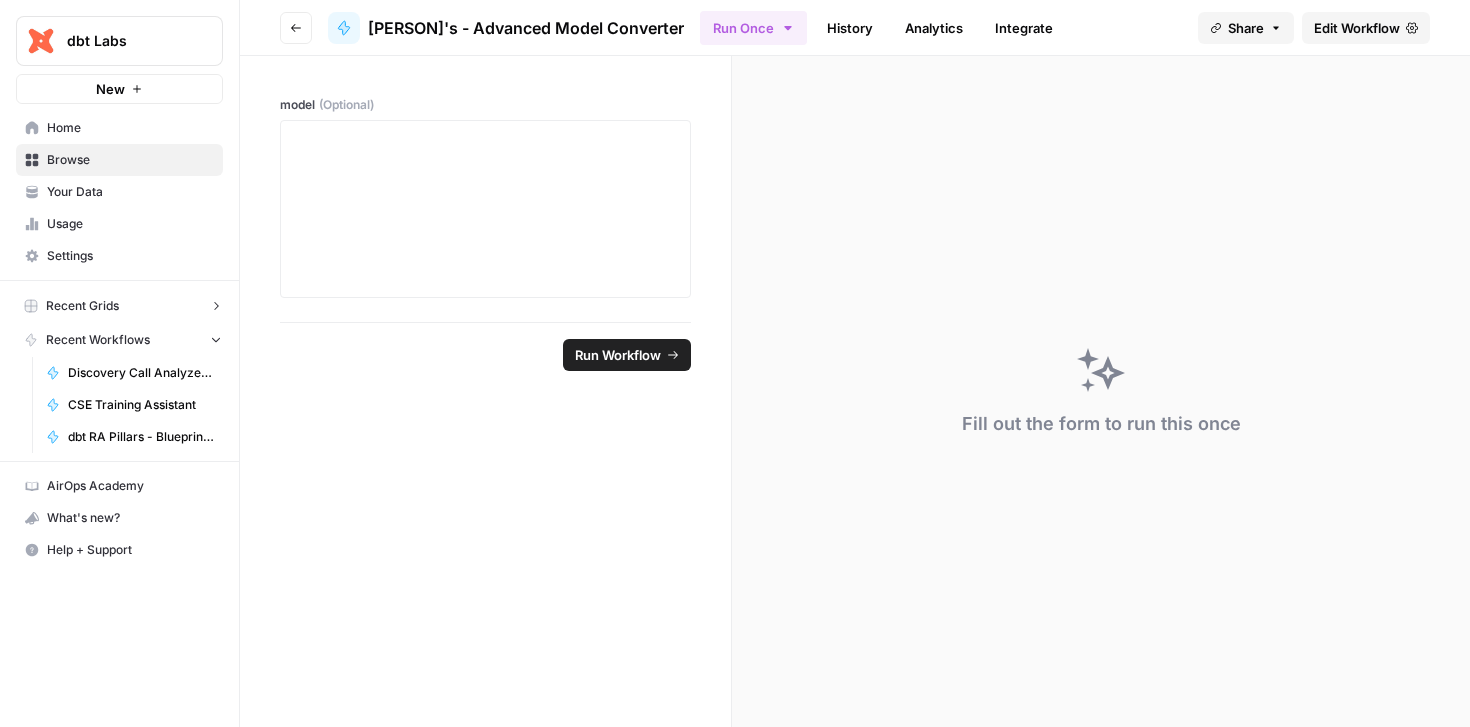 click on "Edit Workflow" at bounding box center [1357, 28] 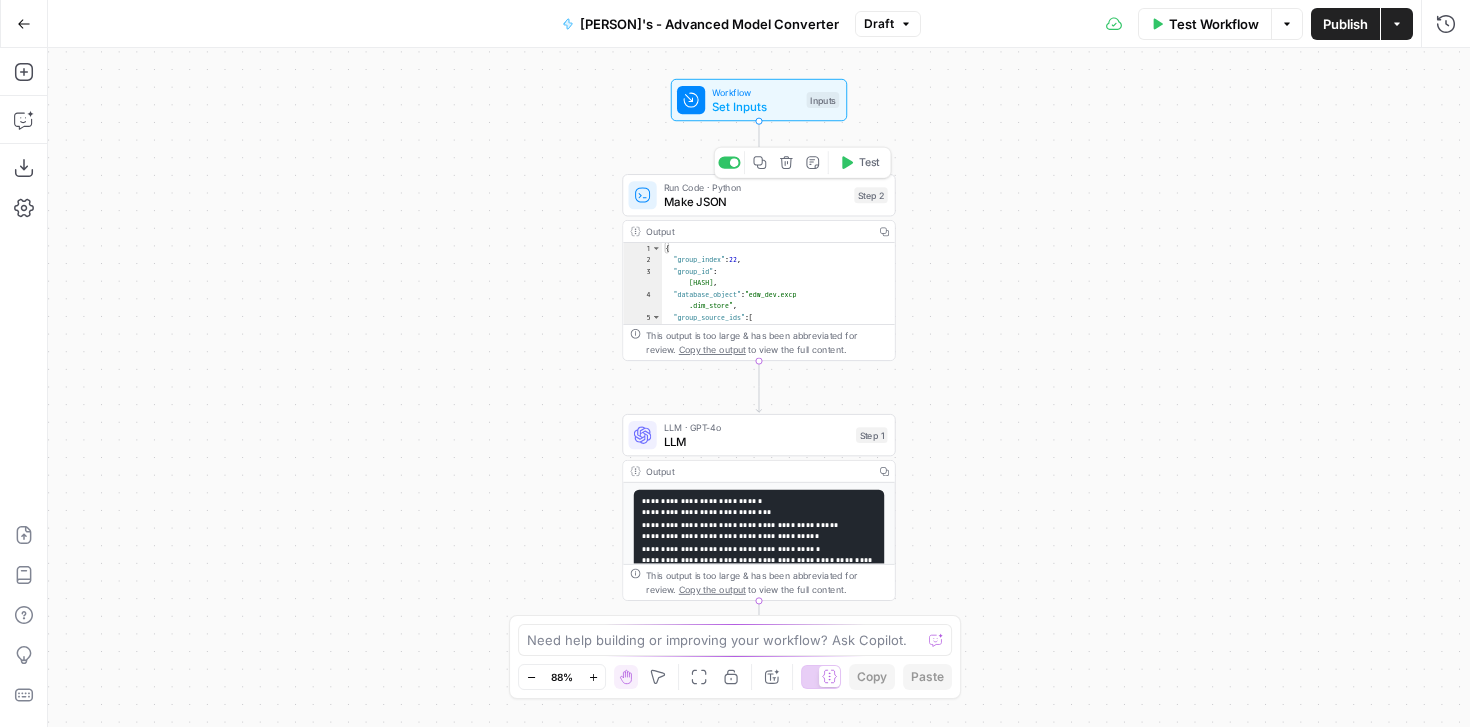 click on "Make JSON" at bounding box center (755, 202) 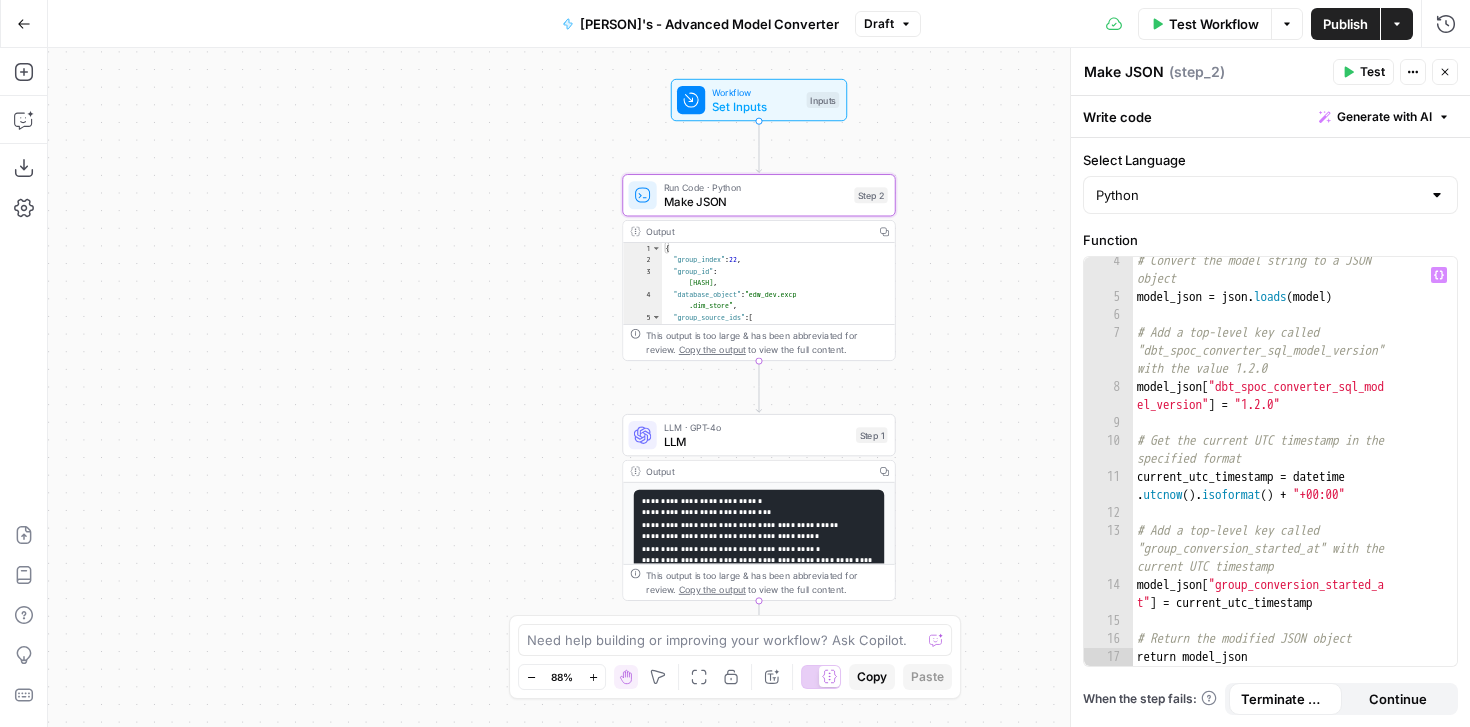 scroll, scrollTop: 0, scrollLeft: 0, axis: both 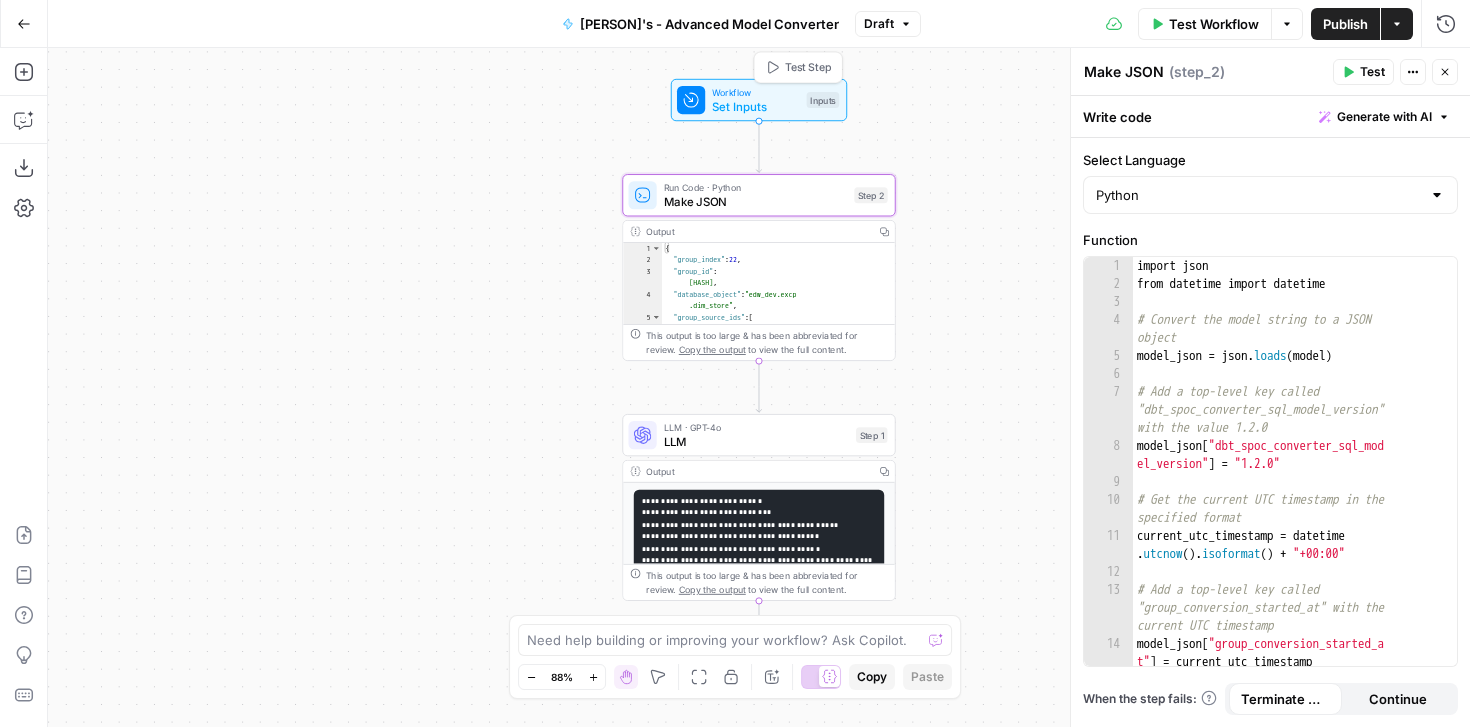 click on "Set Inputs" at bounding box center (755, 106) 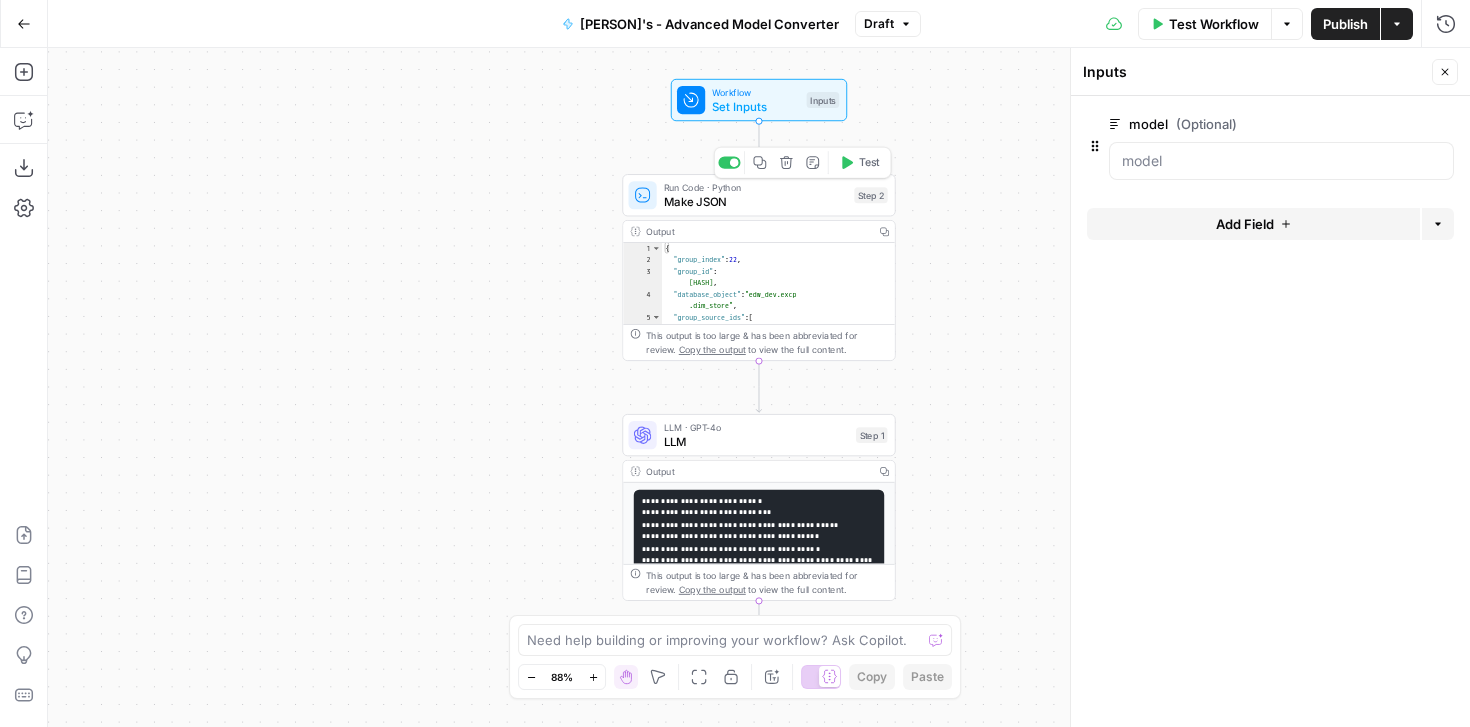click on "Make JSON" at bounding box center [755, 202] 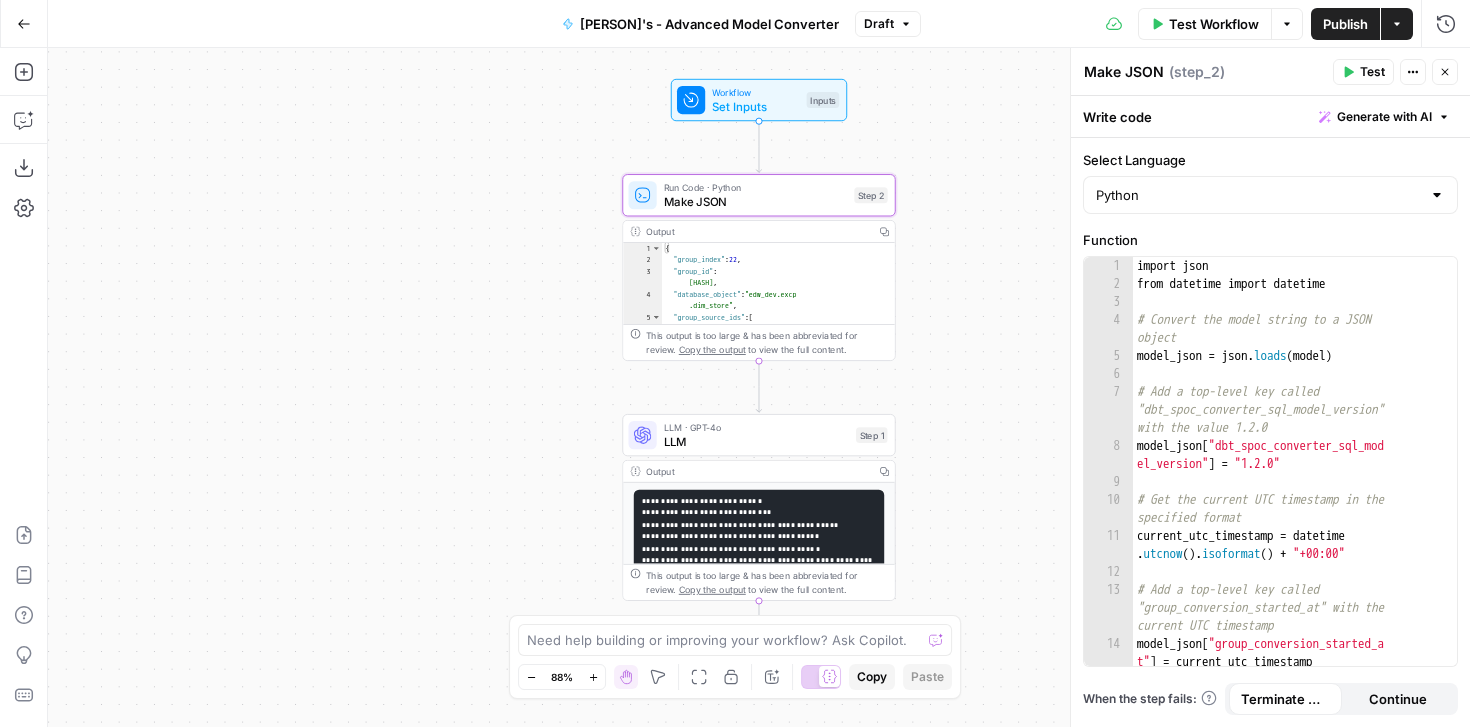 type on "**********" 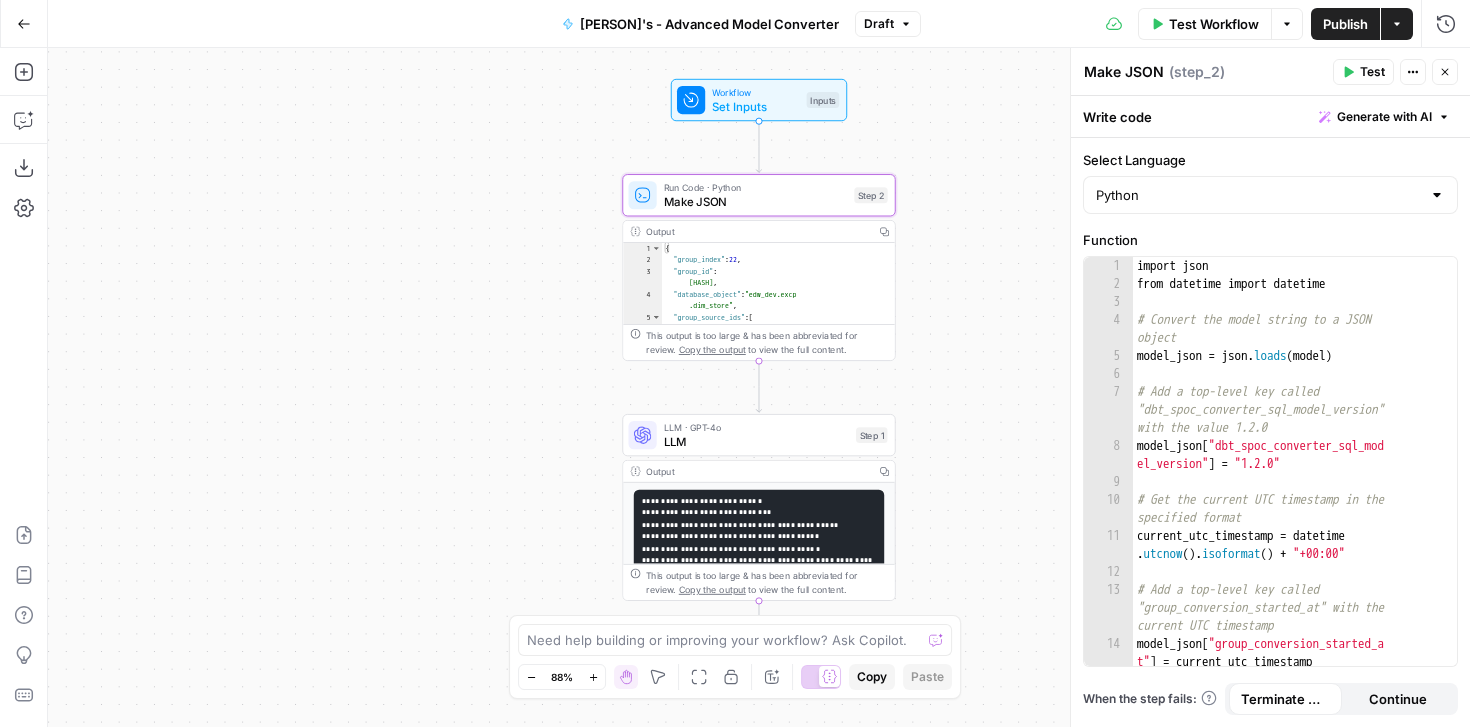 click on "{    "group_index" :  [NUMBER] ,    "group_id" :         "[HASH]" ,    "database_object" :  "edw_dev.excp        .dim_store" ,    "group_source_ids" :  [      "[HASH]" ,      "[HASH]"" at bounding box center [772, 296] 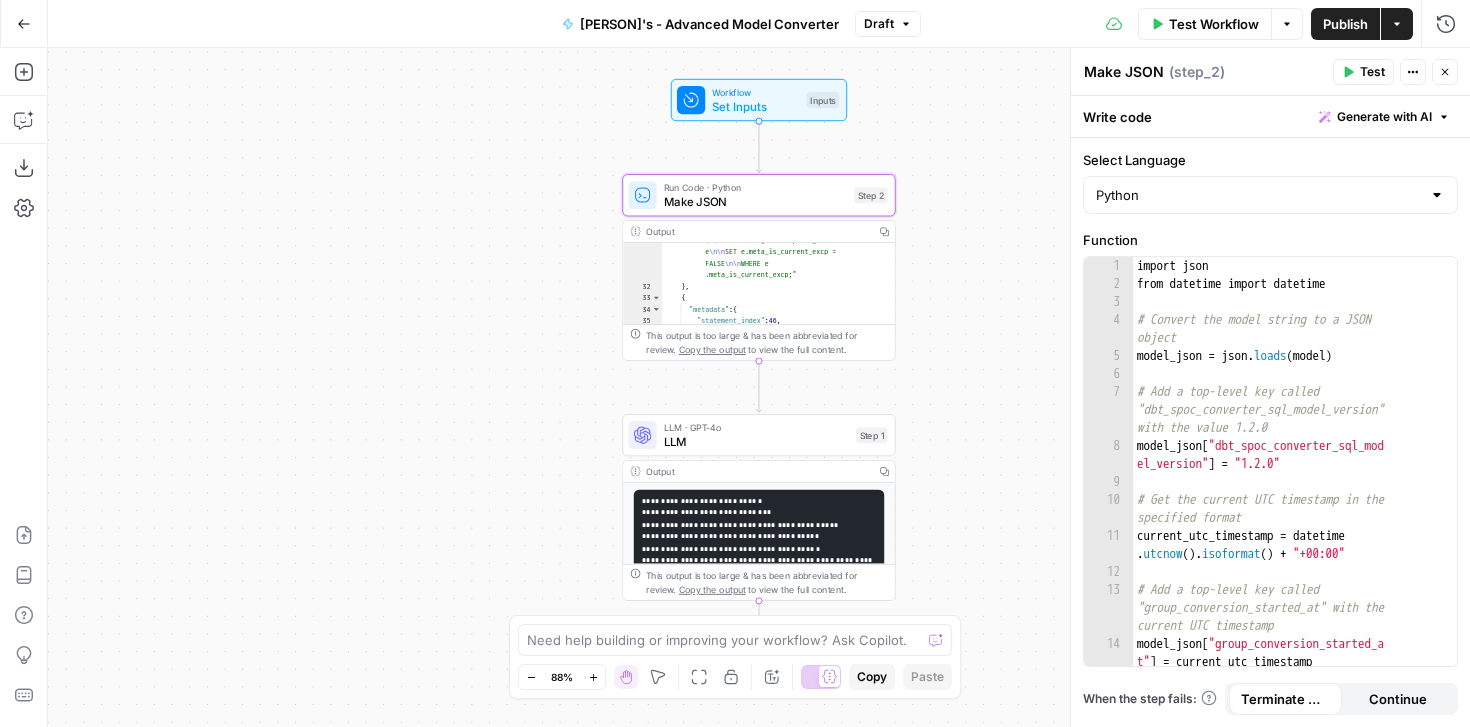 scroll, scrollTop: 607, scrollLeft: 0, axis: vertical 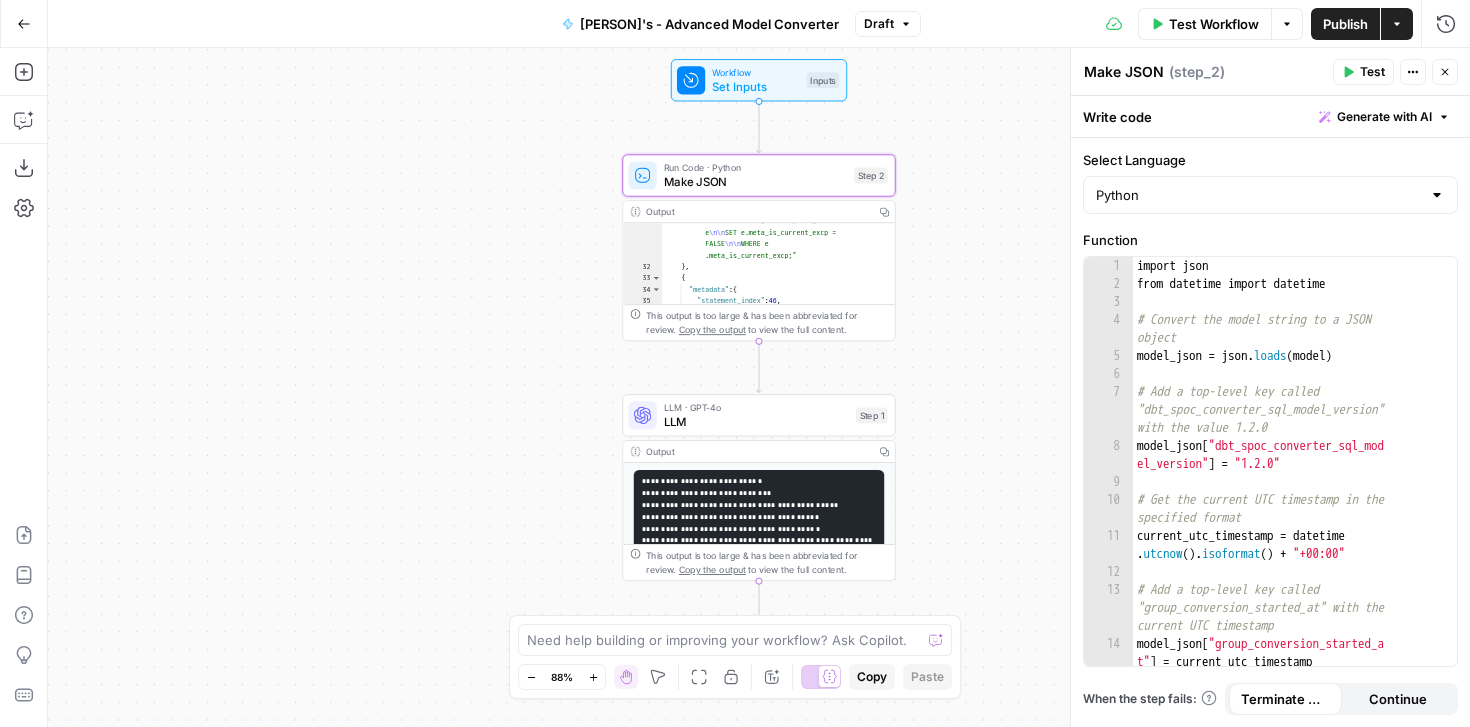 click on "LLM" at bounding box center (756, 422) 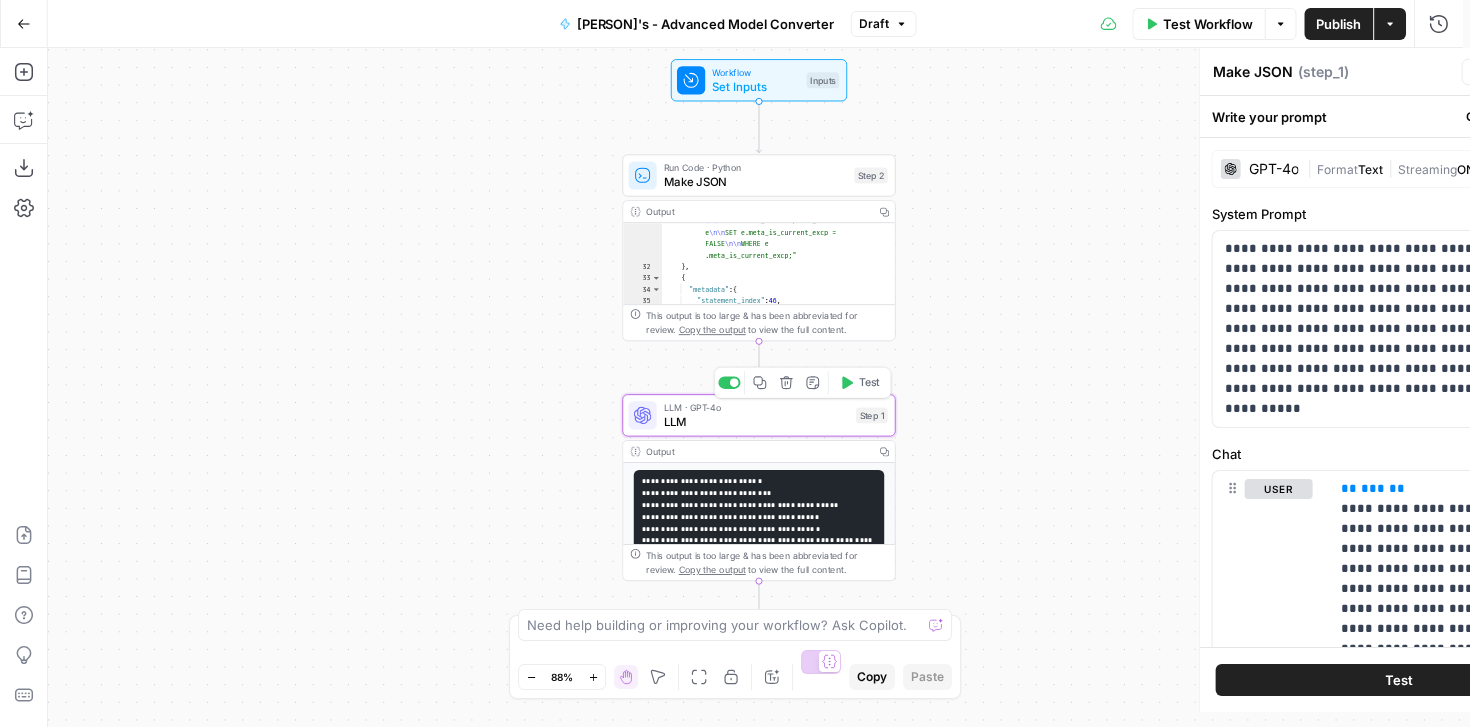 type on "LLM" 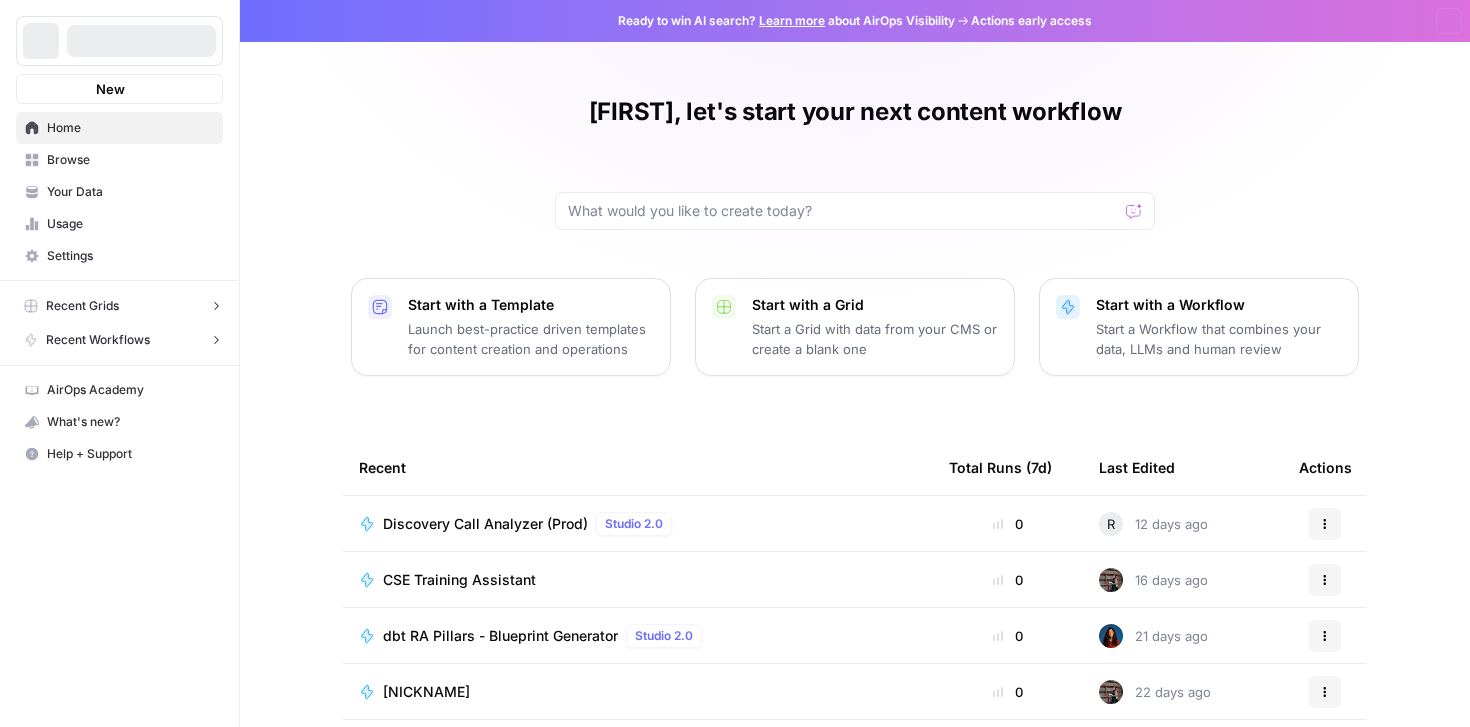 scroll, scrollTop: 0, scrollLeft: 0, axis: both 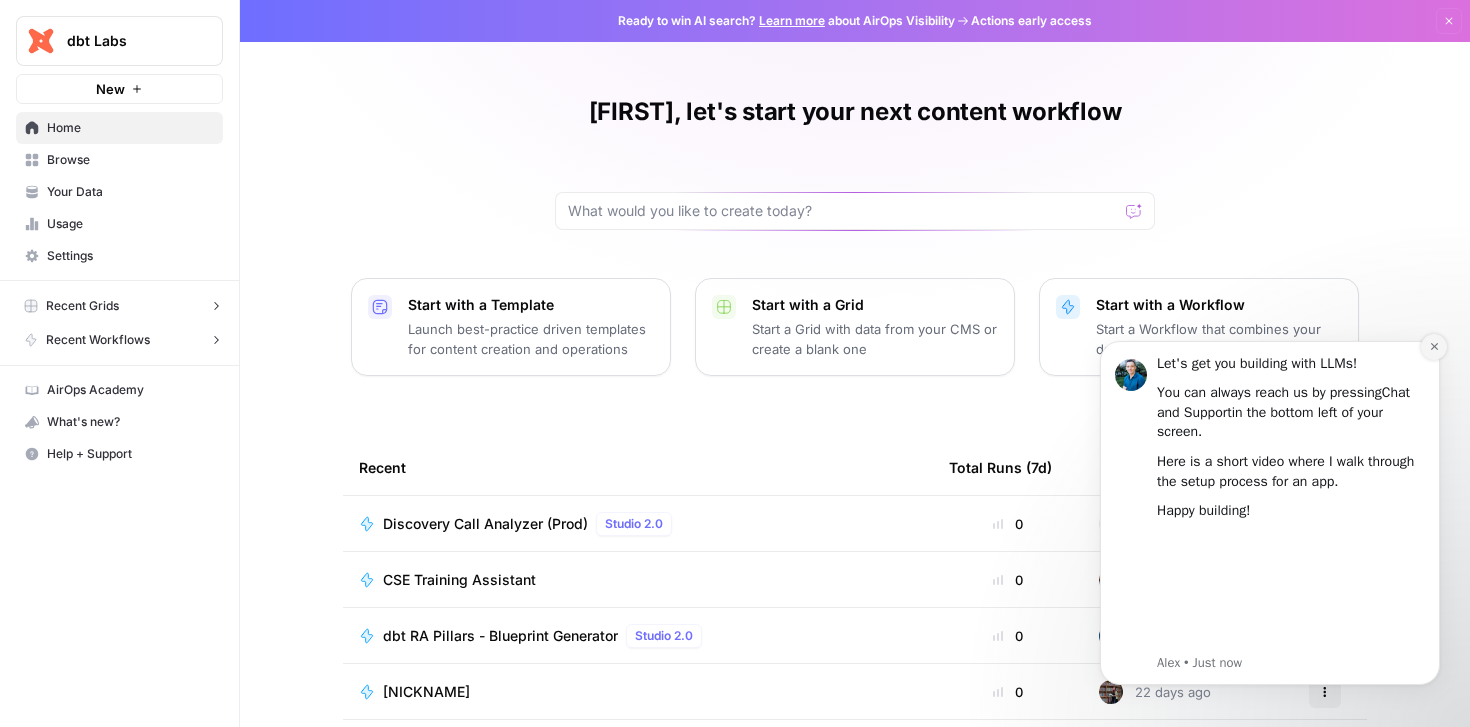 click 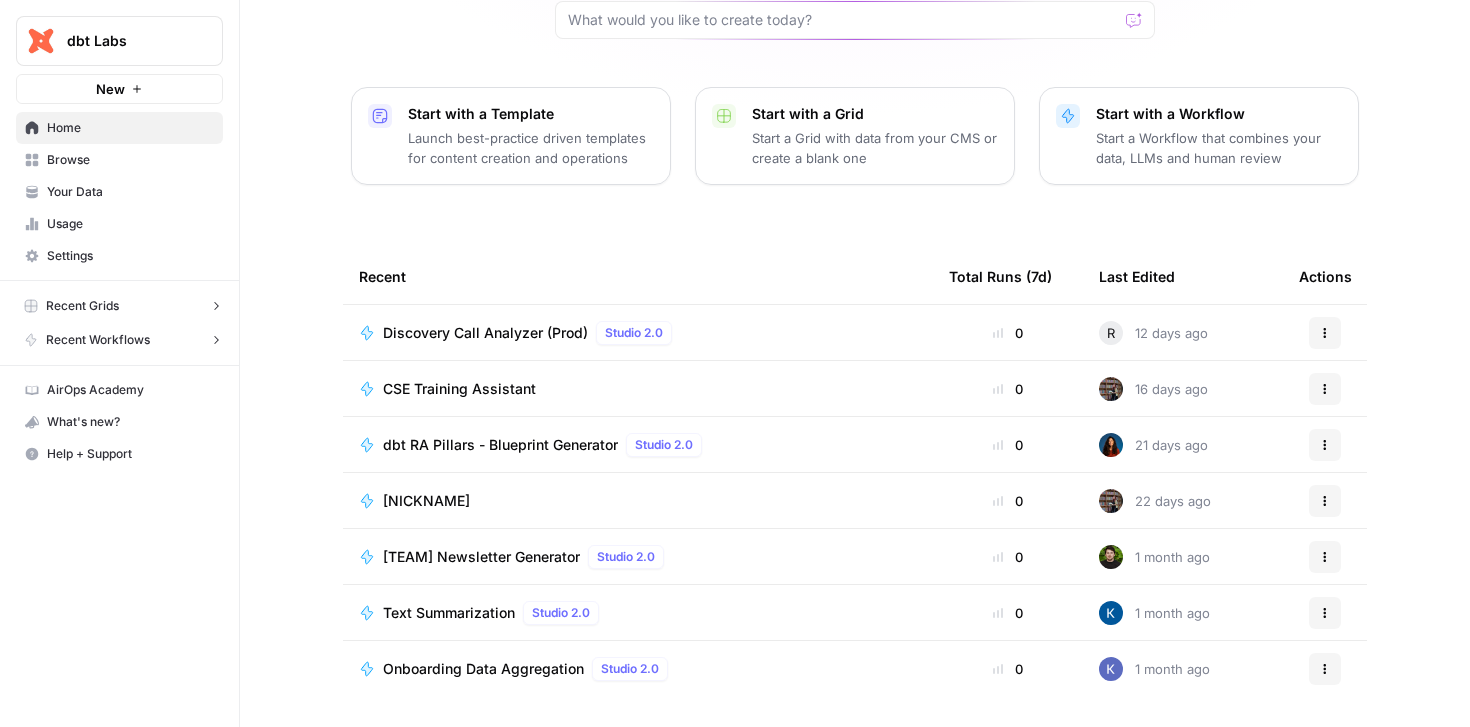 scroll, scrollTop: 193, scrollLeft: 0, axis: vertical 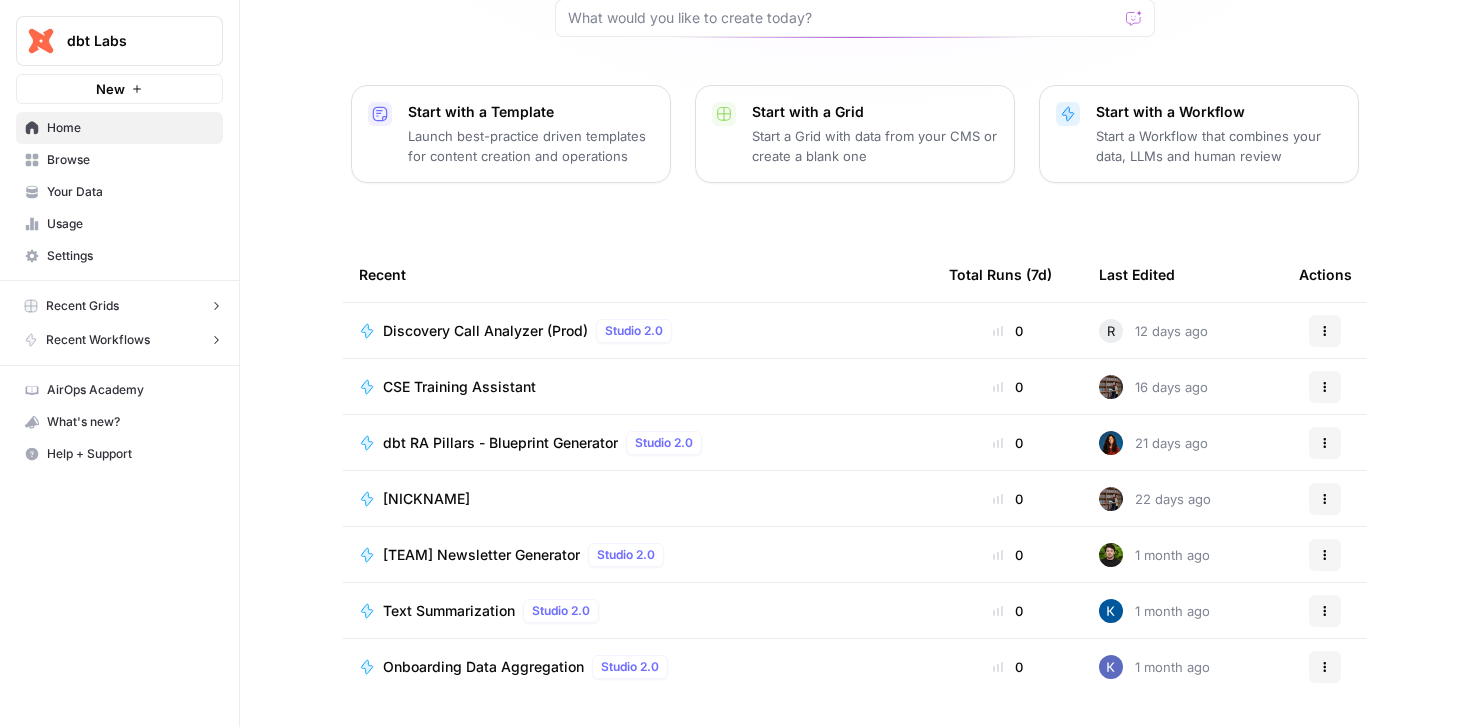click on "Onboarding Data Aggregation" at bounding box center [483, 667] 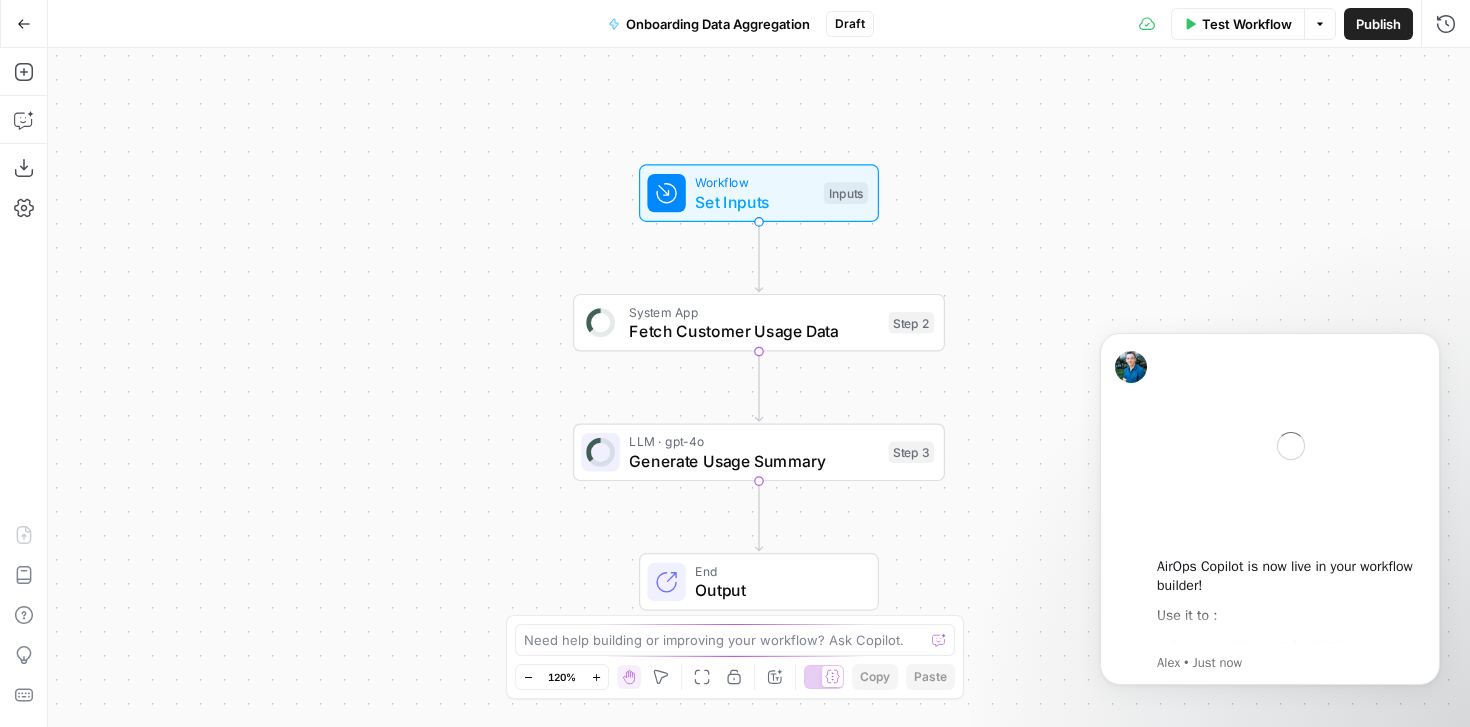 scroll, scrollTop: 0, scrollLeft: 0, axis: both 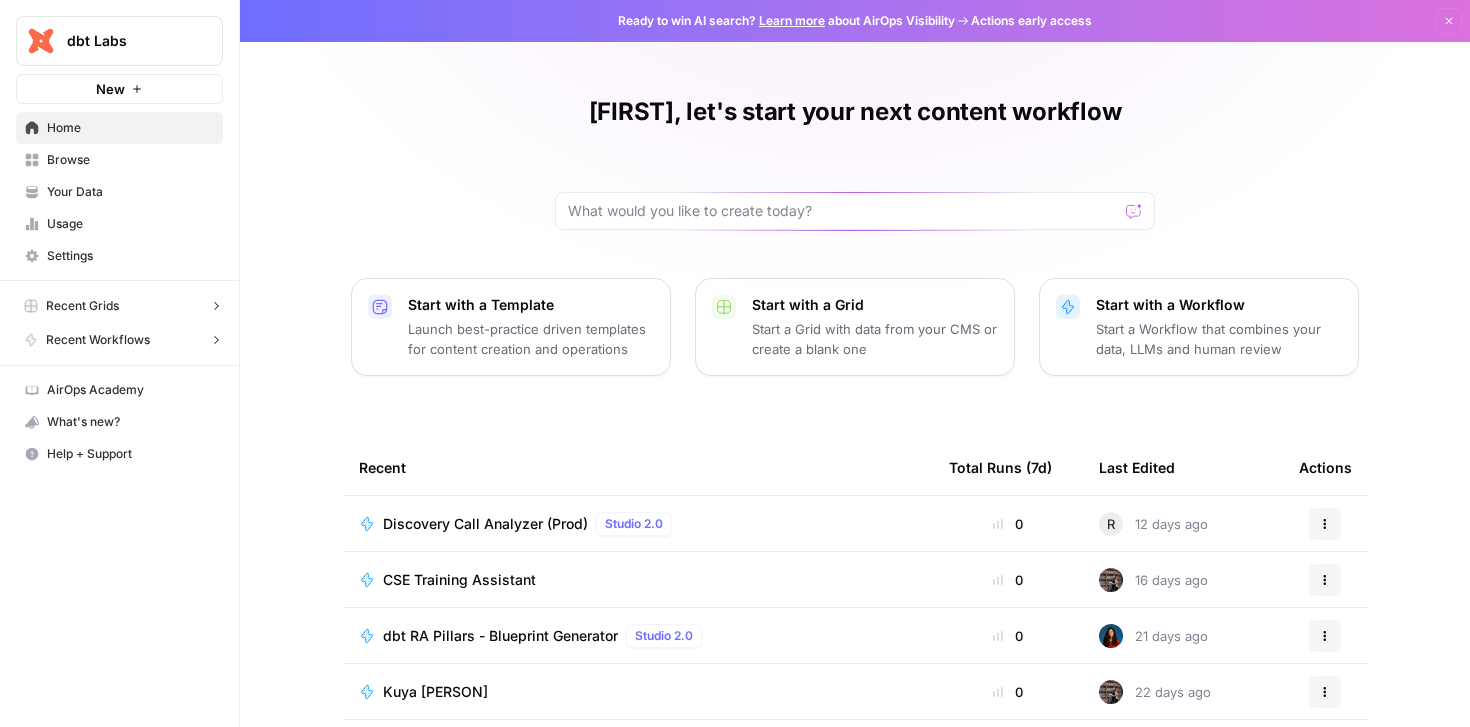click on "Browse" at bounding box center (130, 160) 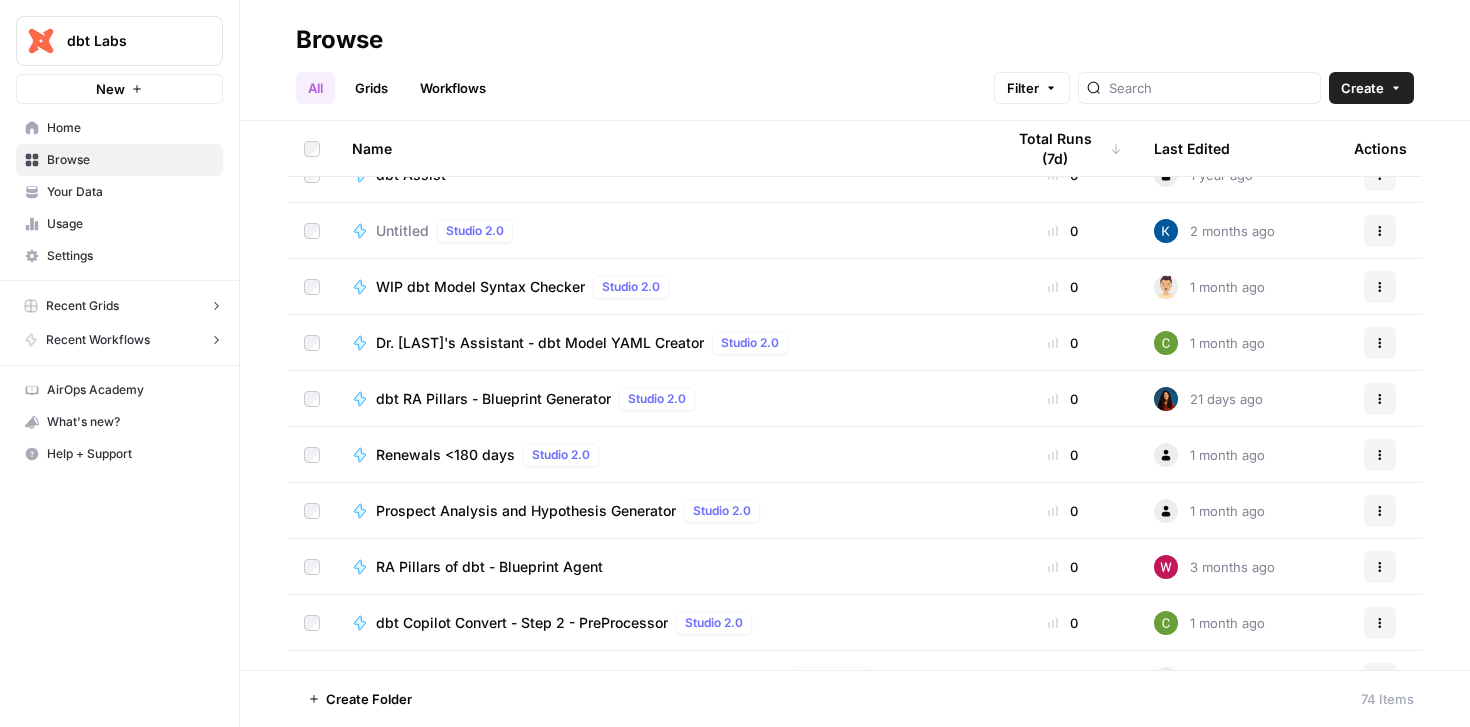 scroll, scrollTop: 659, scrollLeft: 0, axis: vertical 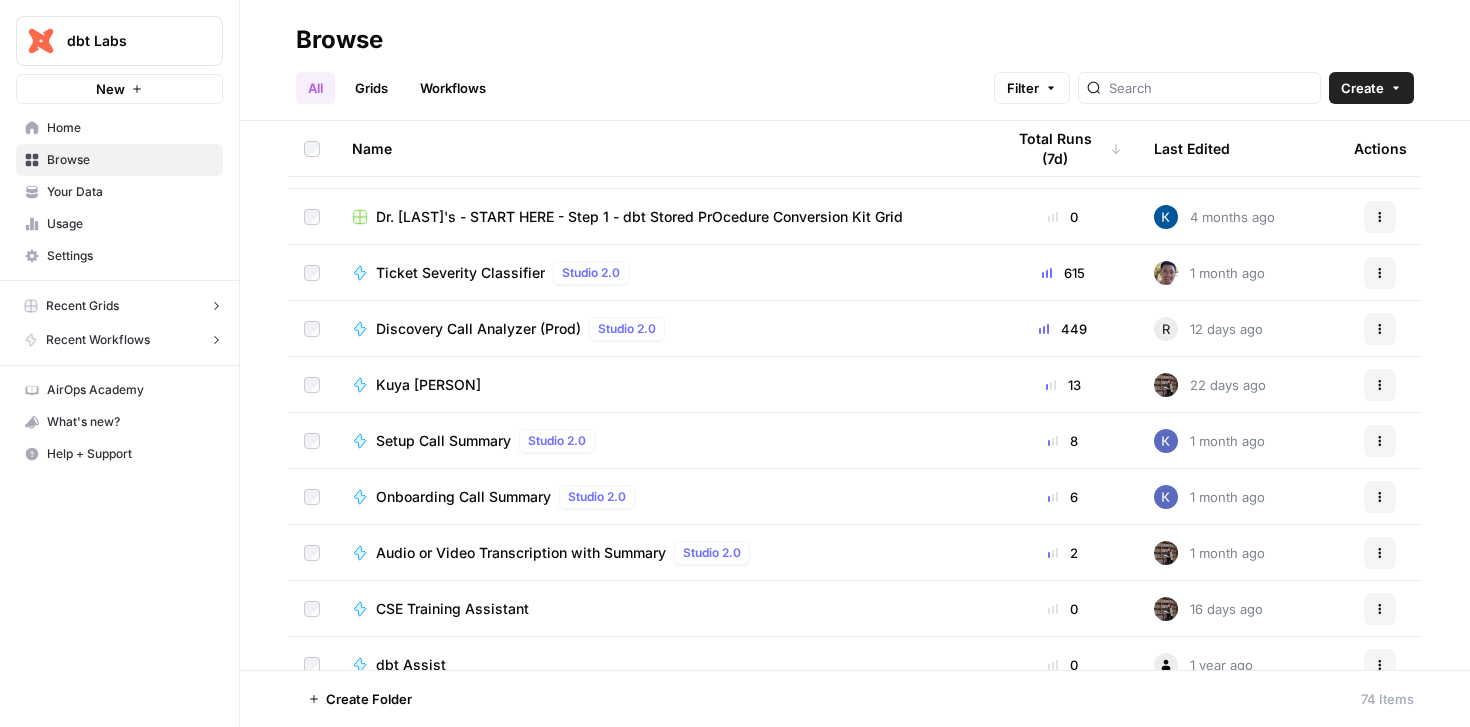 click on "Workflows" at bounding box center (453, 88) 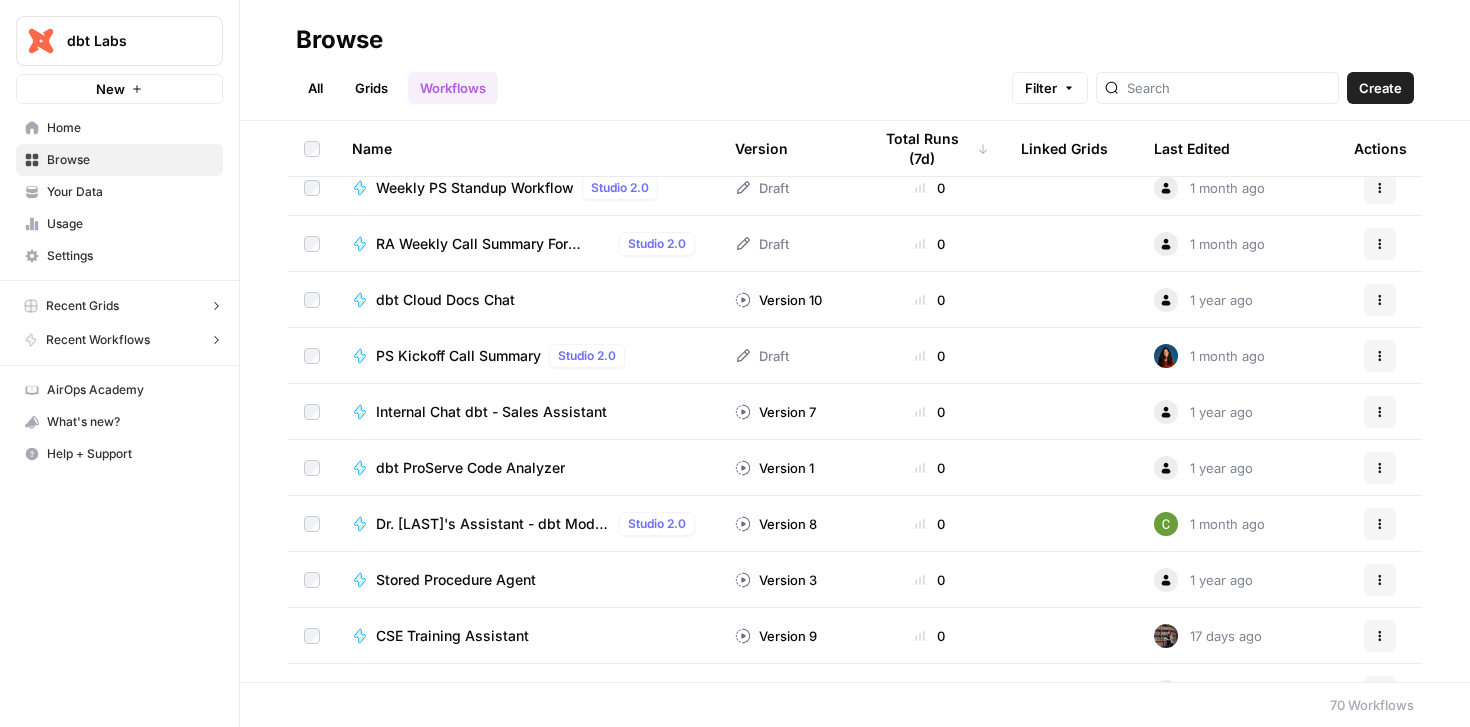 scroll, scrollTop: 770, scrollLeft: 0, axis: vertical 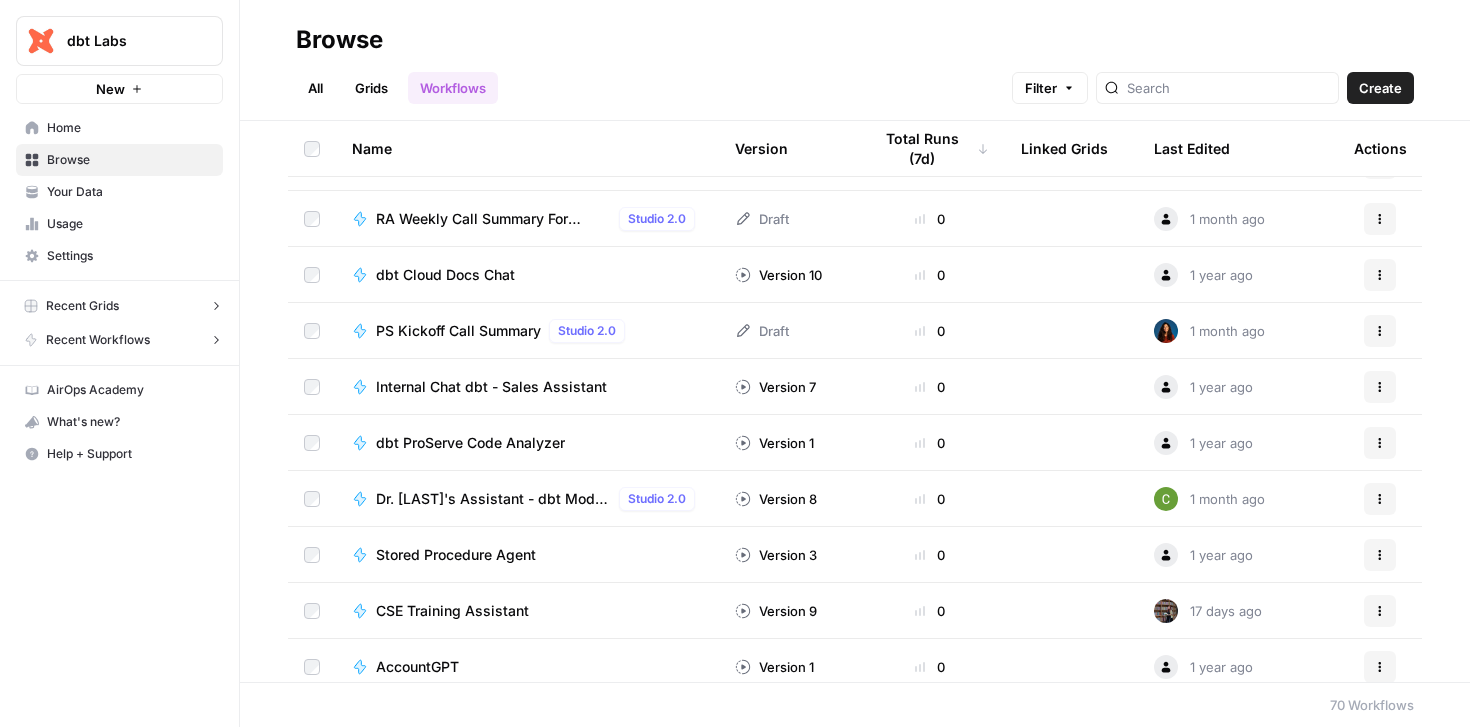 click on "dbt ProServe Code Analyzer" at bounding box center (470, 443) 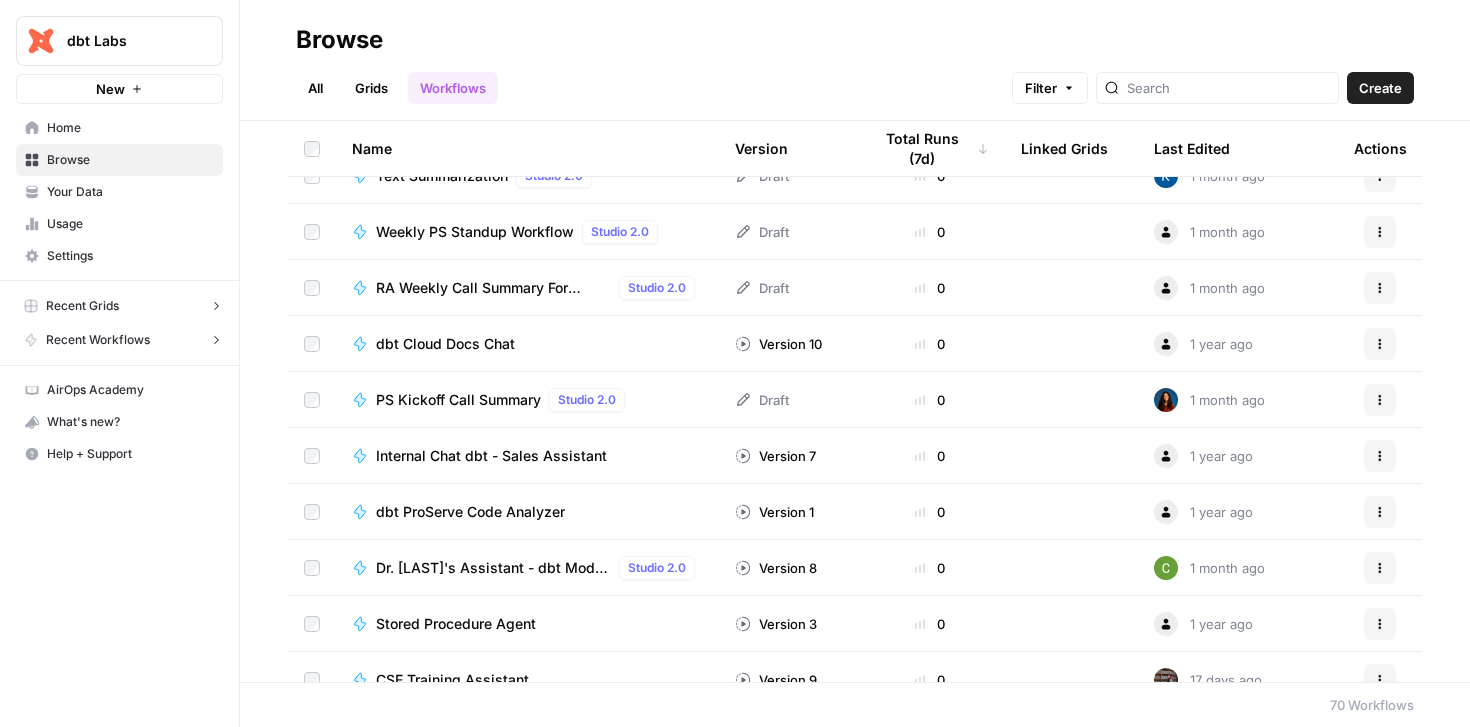 scroll, scrollTop: 779, scrollLeft: 0, axis: vertical 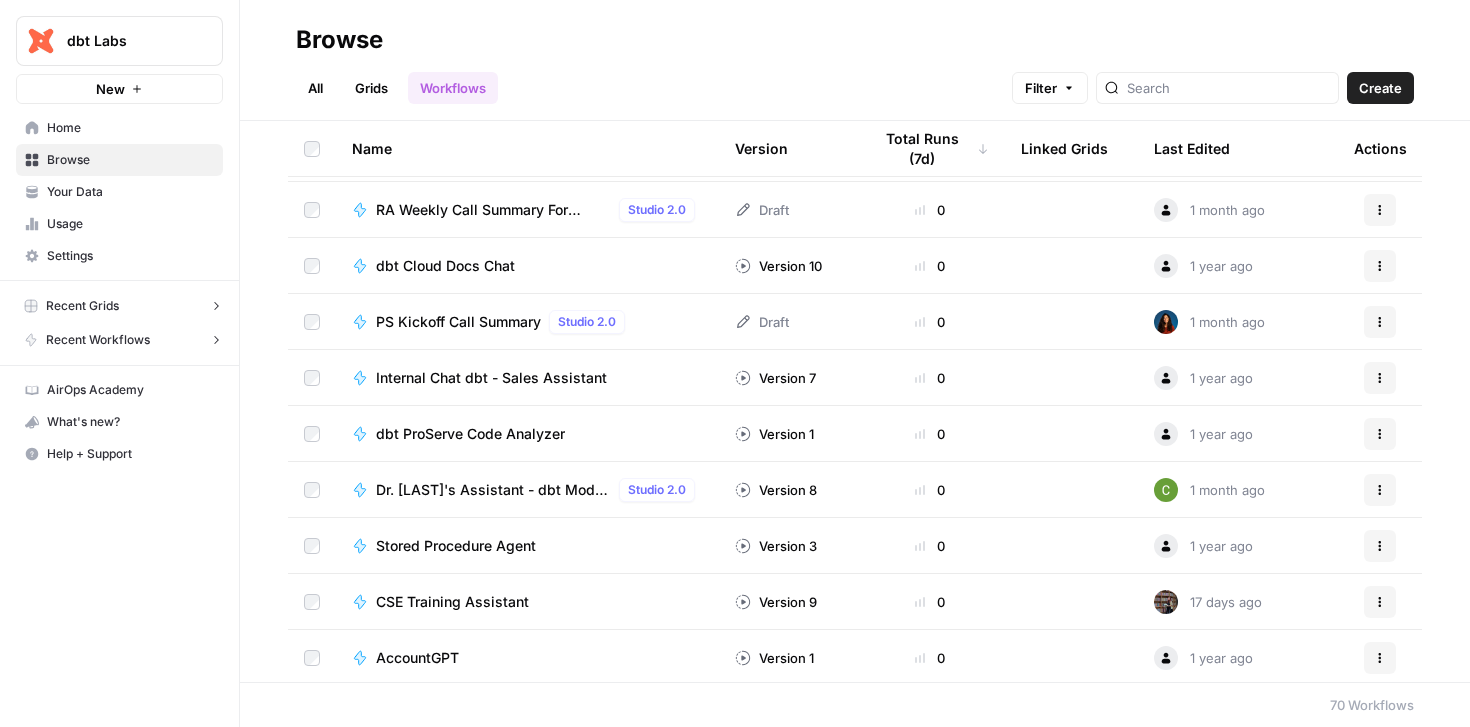 click on "[PERSON]'s Assistant - dbt Model YAML Creator" at bounding box center [493, 490] 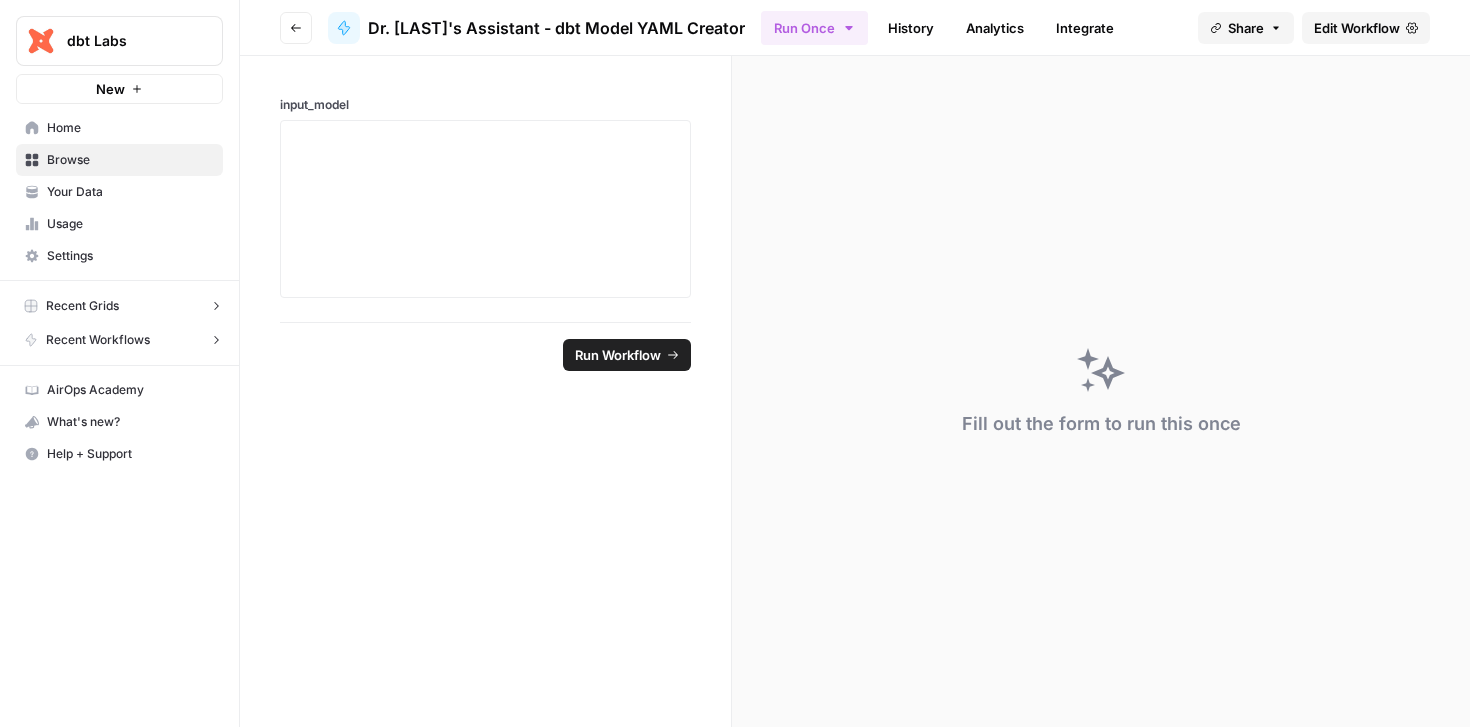 click on "History" at bounding box center [911, 28] 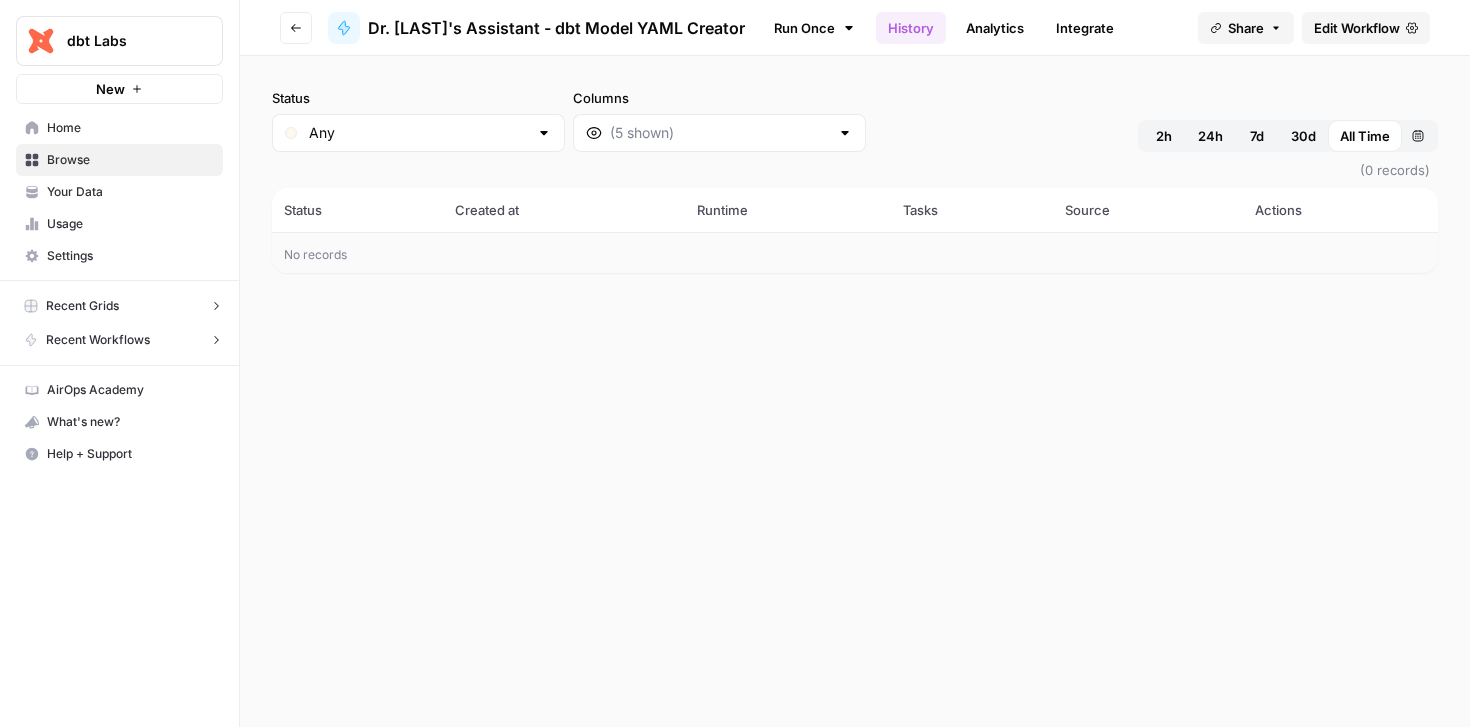 click on "[PERSON]'s Assistant - dbt Model YAML Creator" at bounding box center (556, 28) 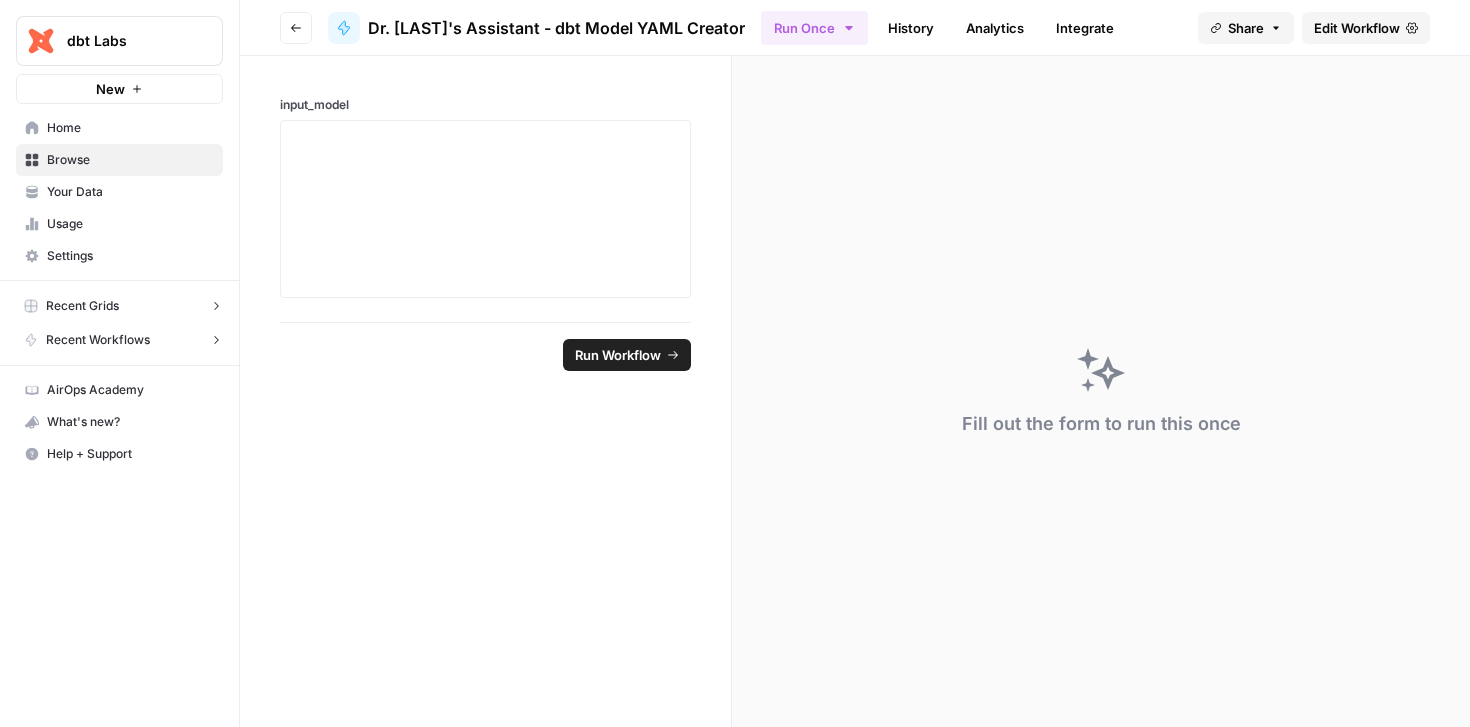 click on "Edit Workflow" at bounding box center [1357, 28] 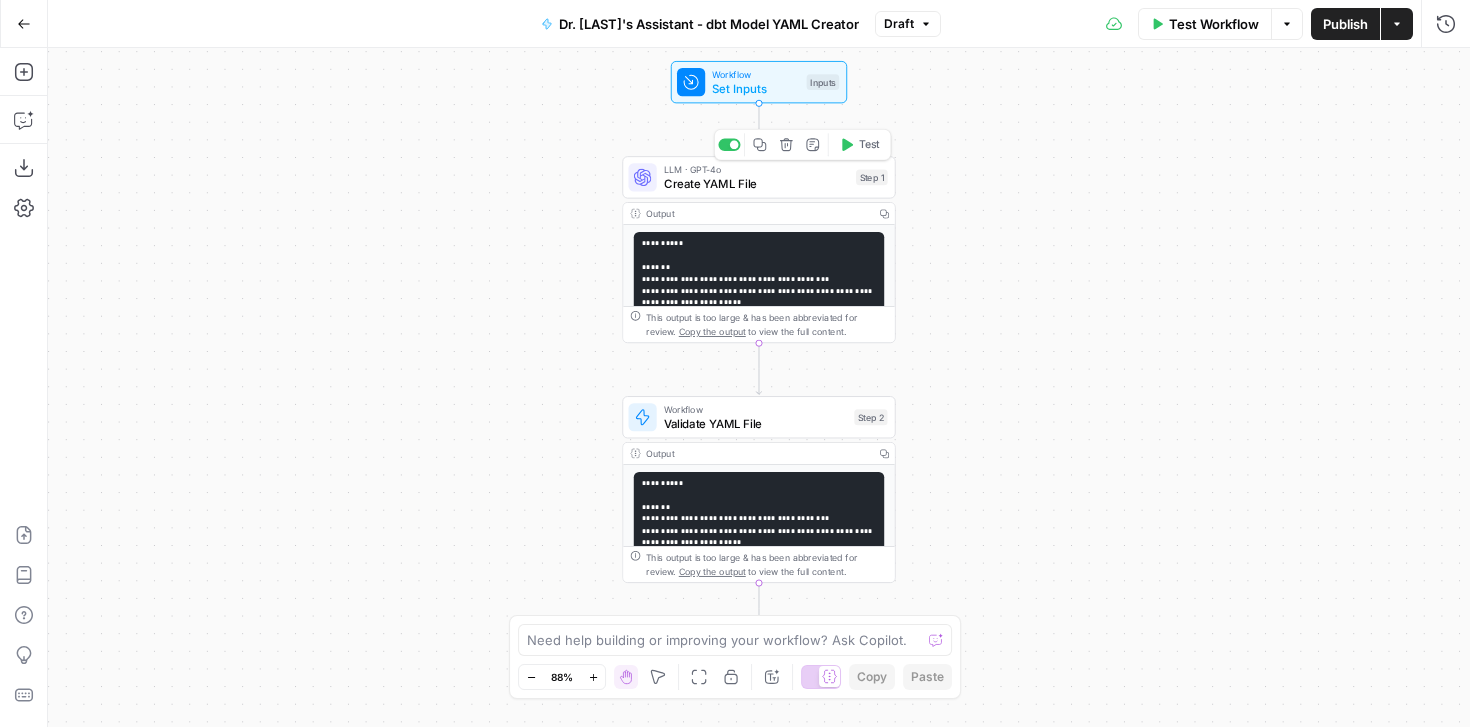 click on "Create YAML File" at bounding box center [756, 184] 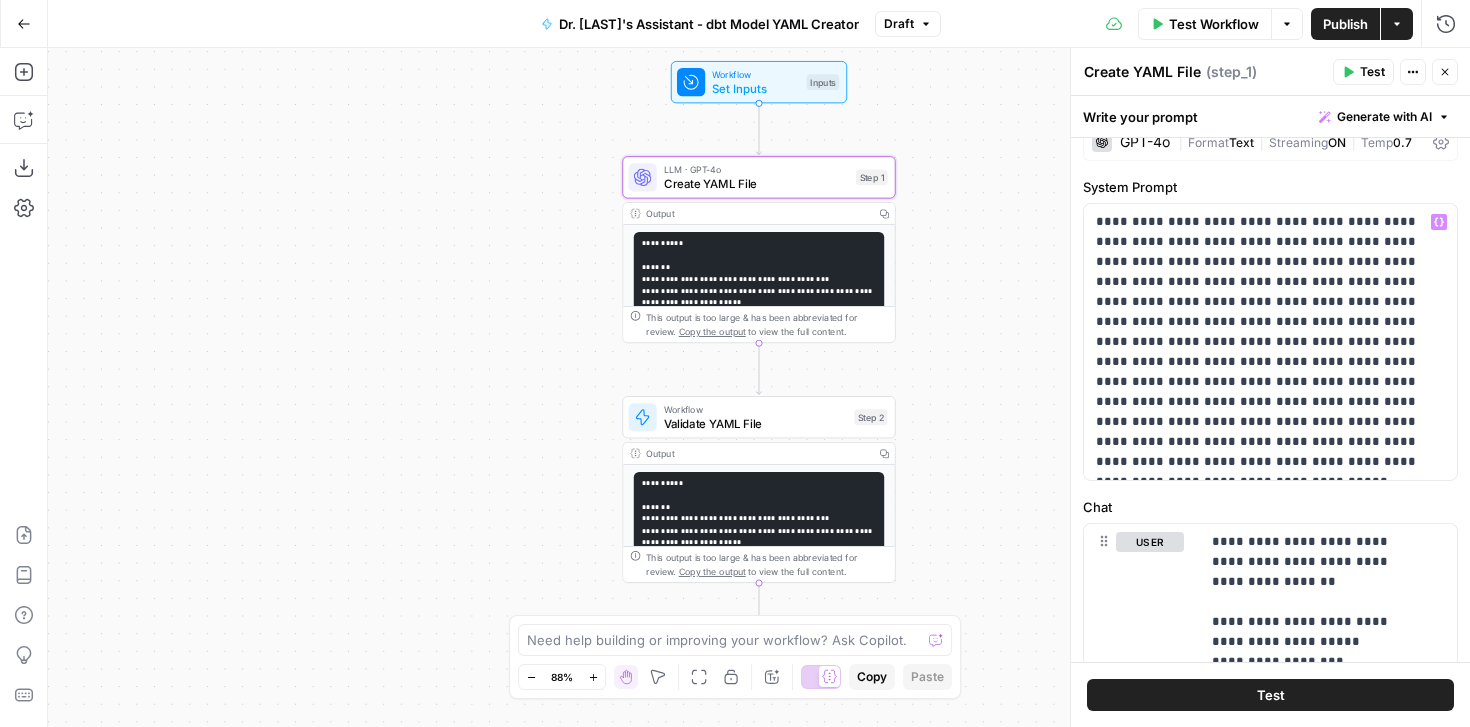 scroll, scrollTop: 44, scrollLeft: 0, axis: vertical 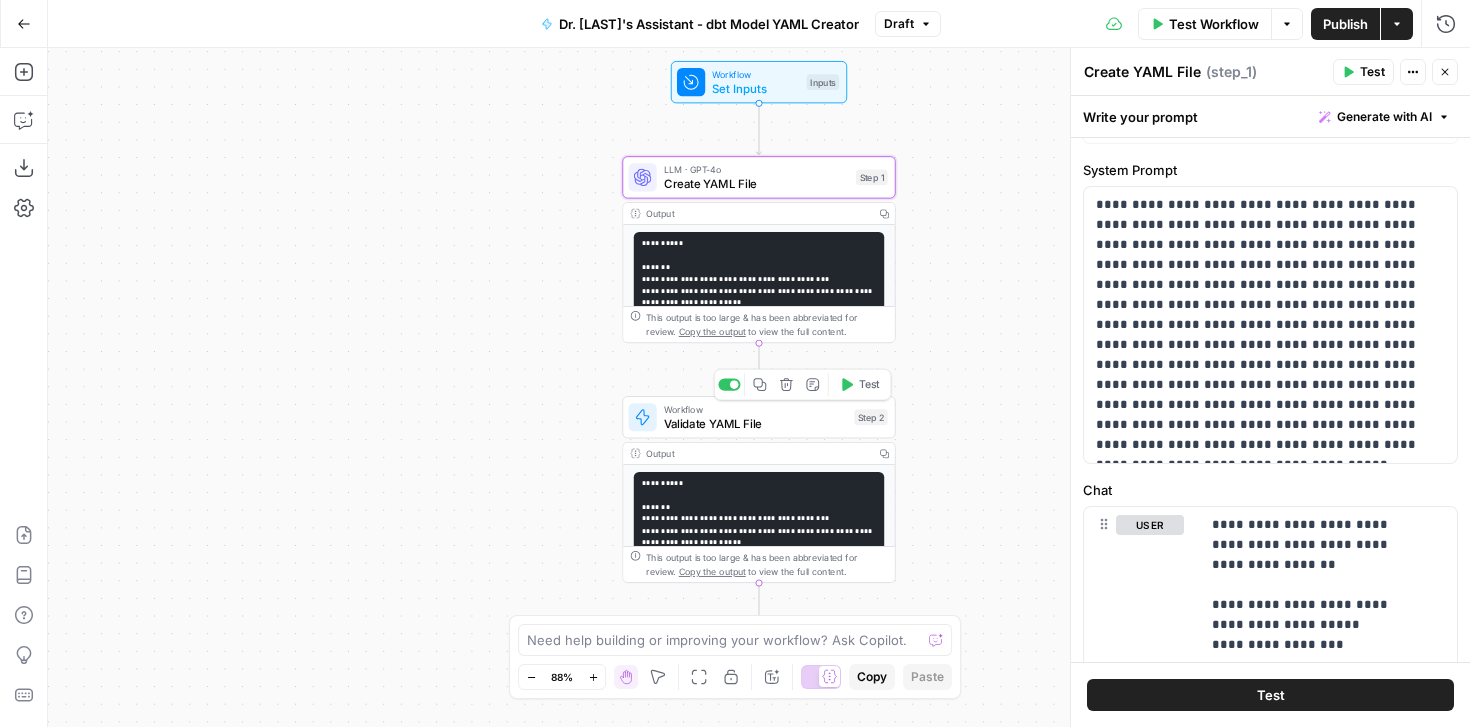 click on "Validate YAML File" at bounding box center (755, 424) 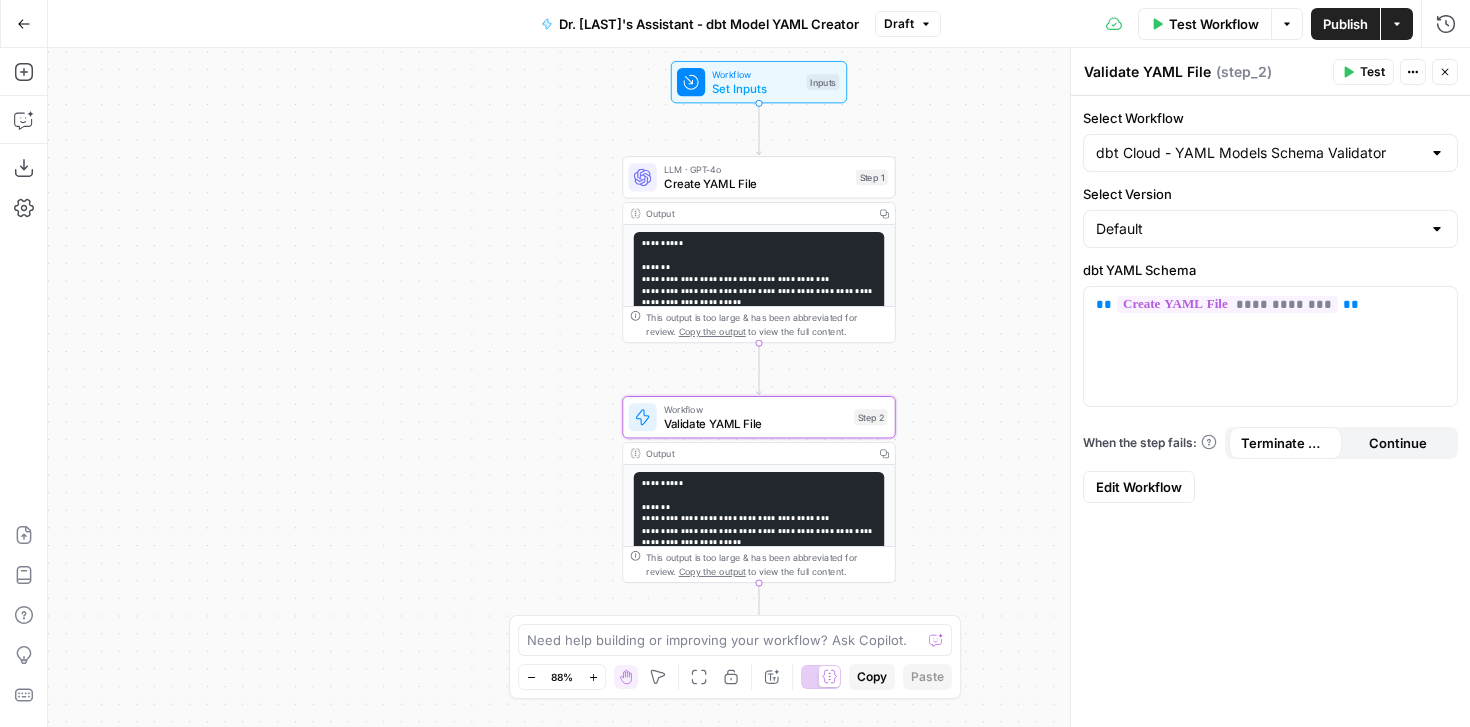 click on "**********" at bounding box center (759, 680) 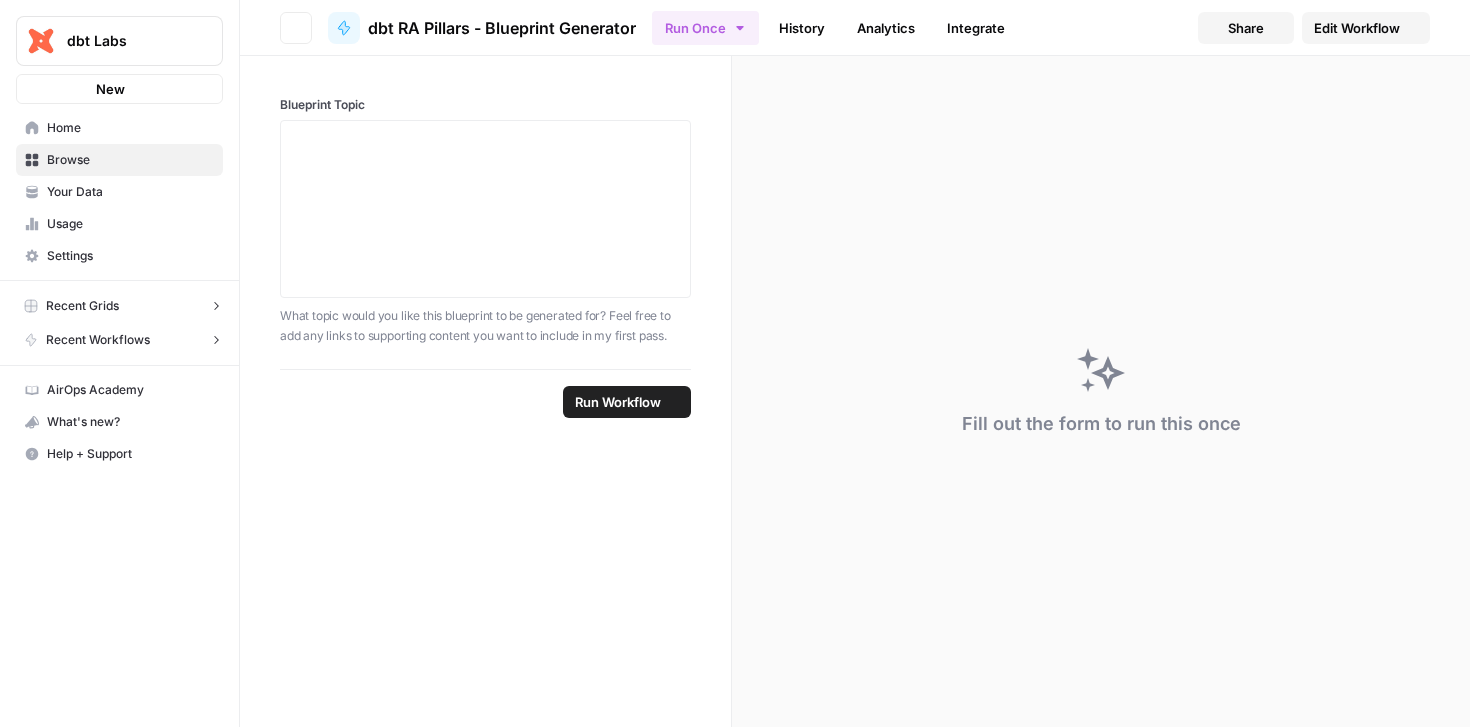 scroll, scrollTop: 0, scrollLeft: 0, axis: both 